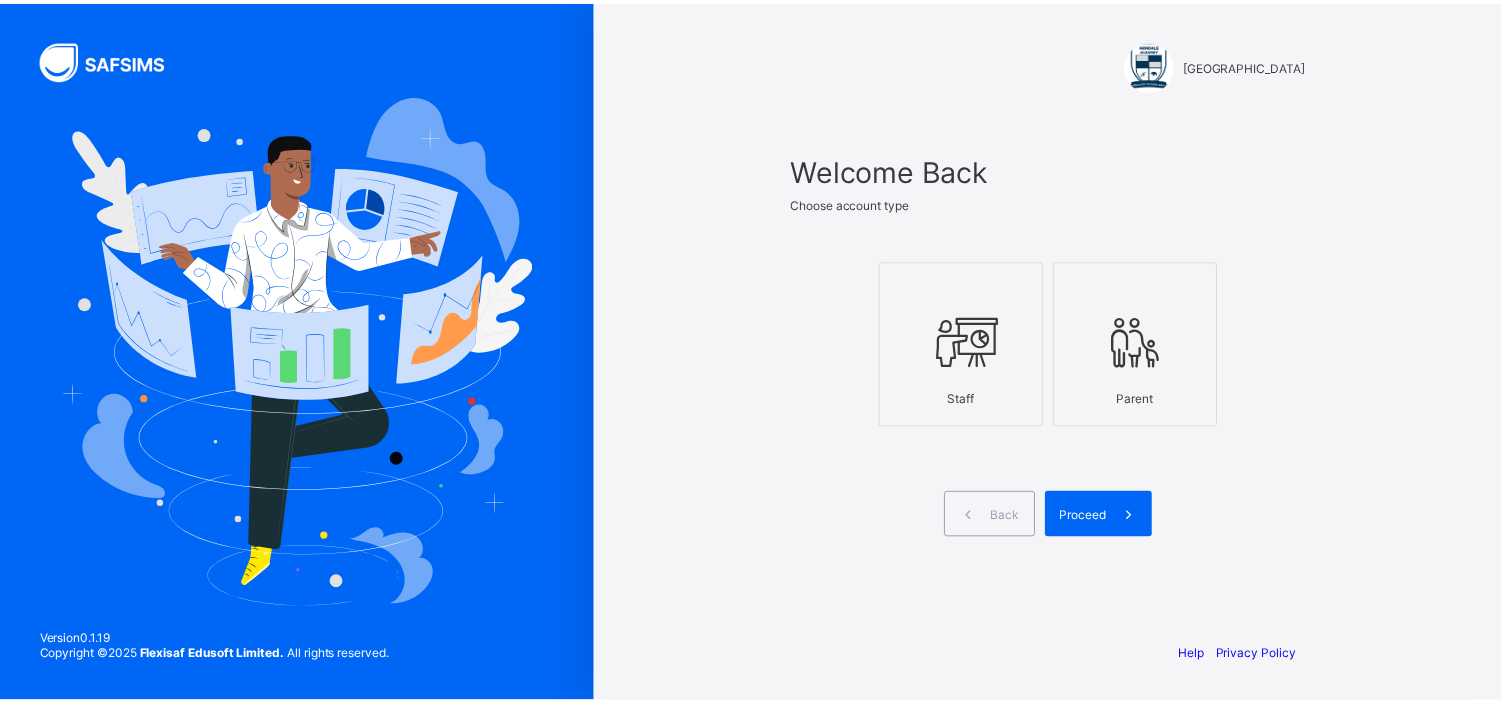 scroll, scrollTop: 0, scrollLeft: 0, axis: both 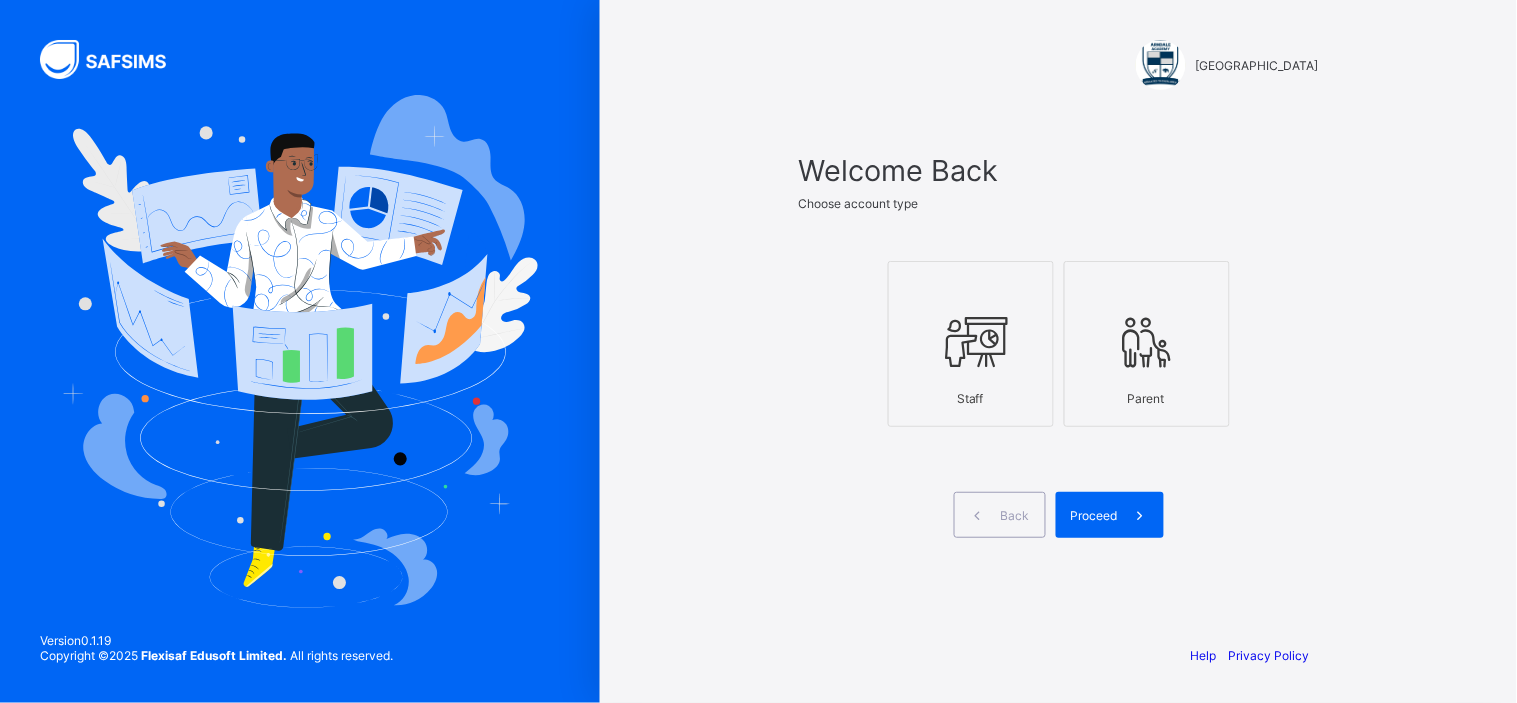 click at bounding box center [971, 342] 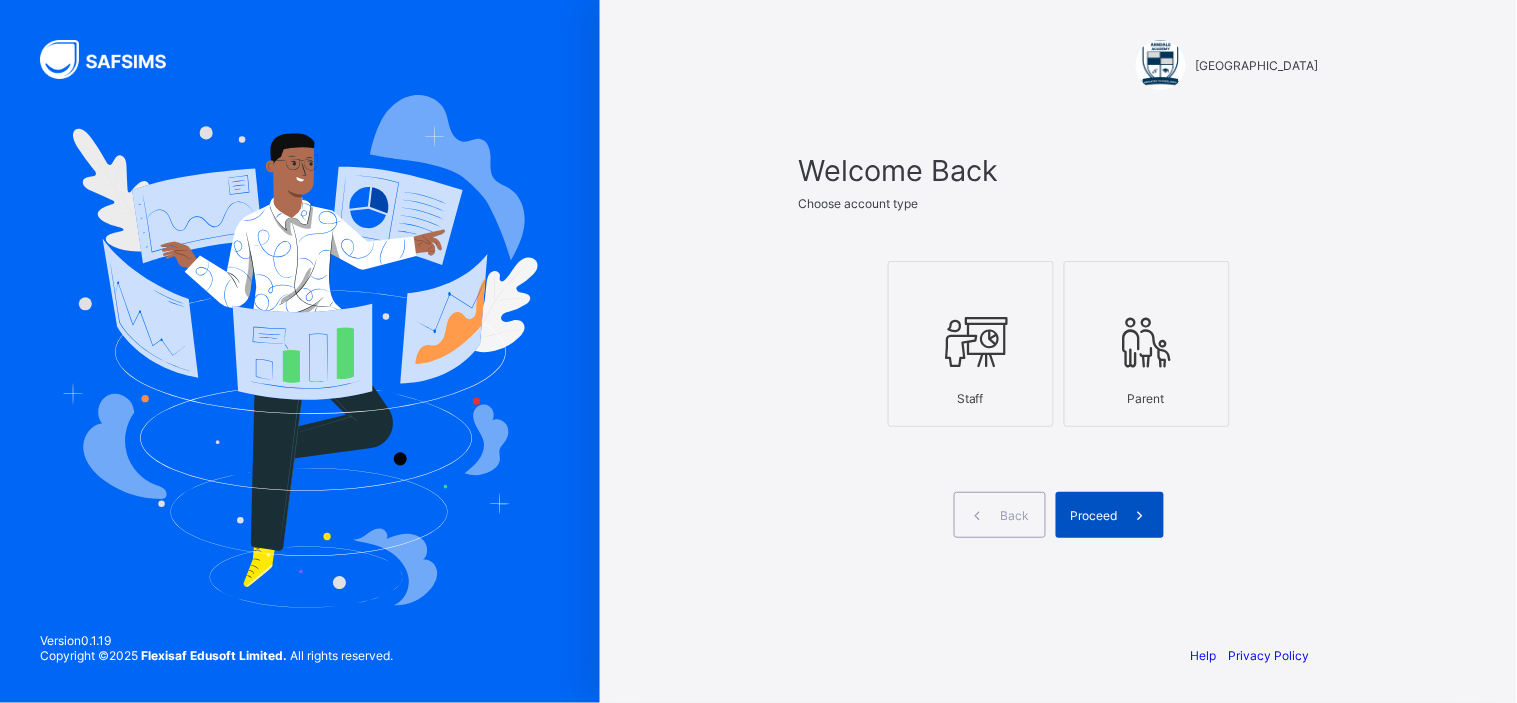 click on "Proceed" at bounding box center (1110, 515) 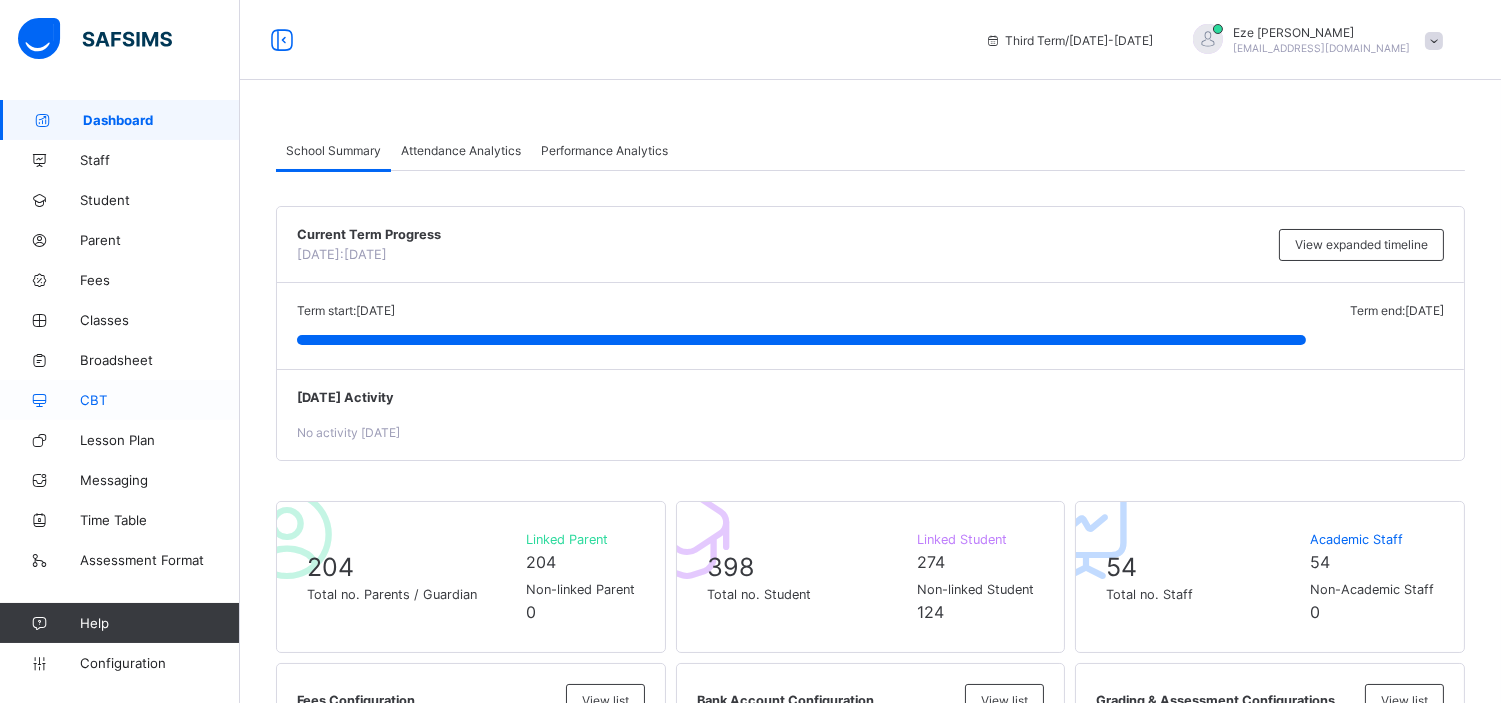 click on "CBT" at bounding box center [160, 400] 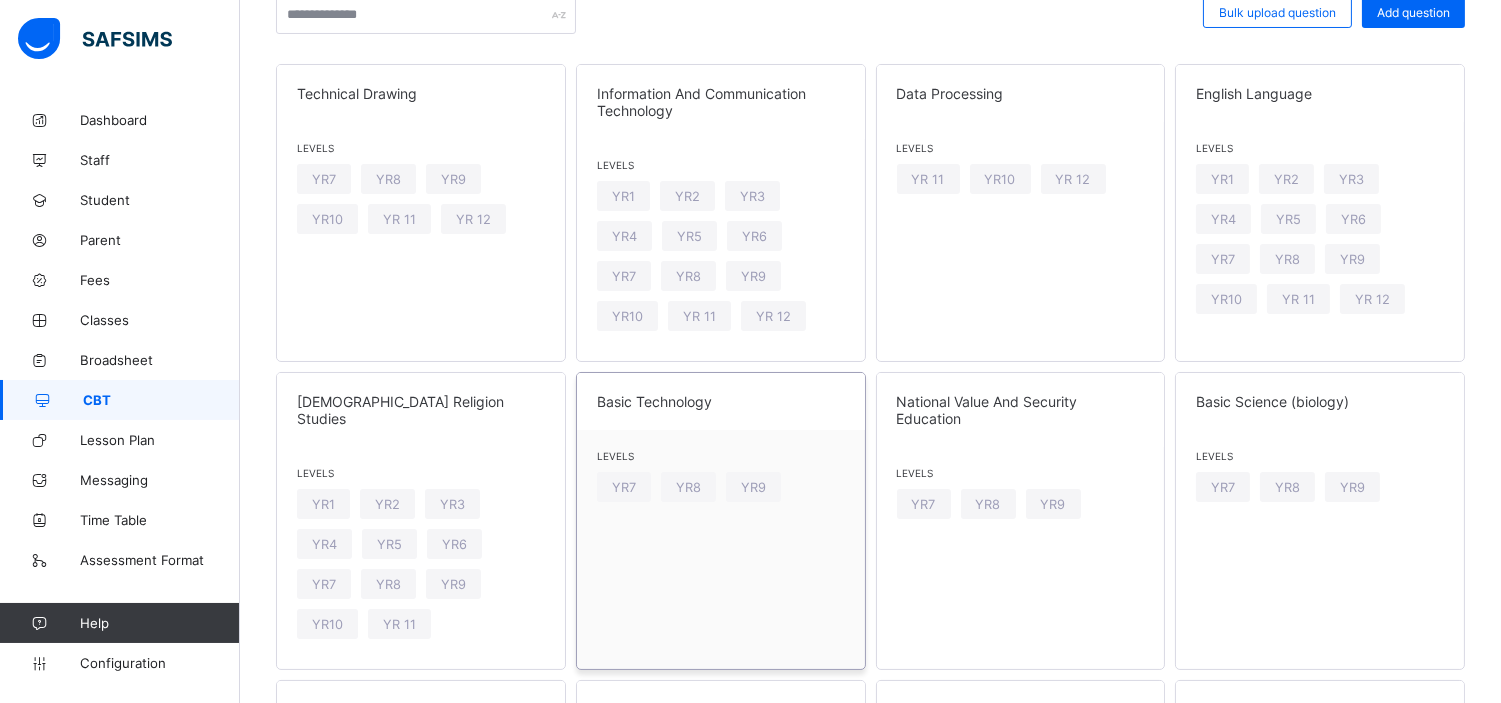 scroll, scrollTop: 212, scrollLeft: 0, axis: vertical 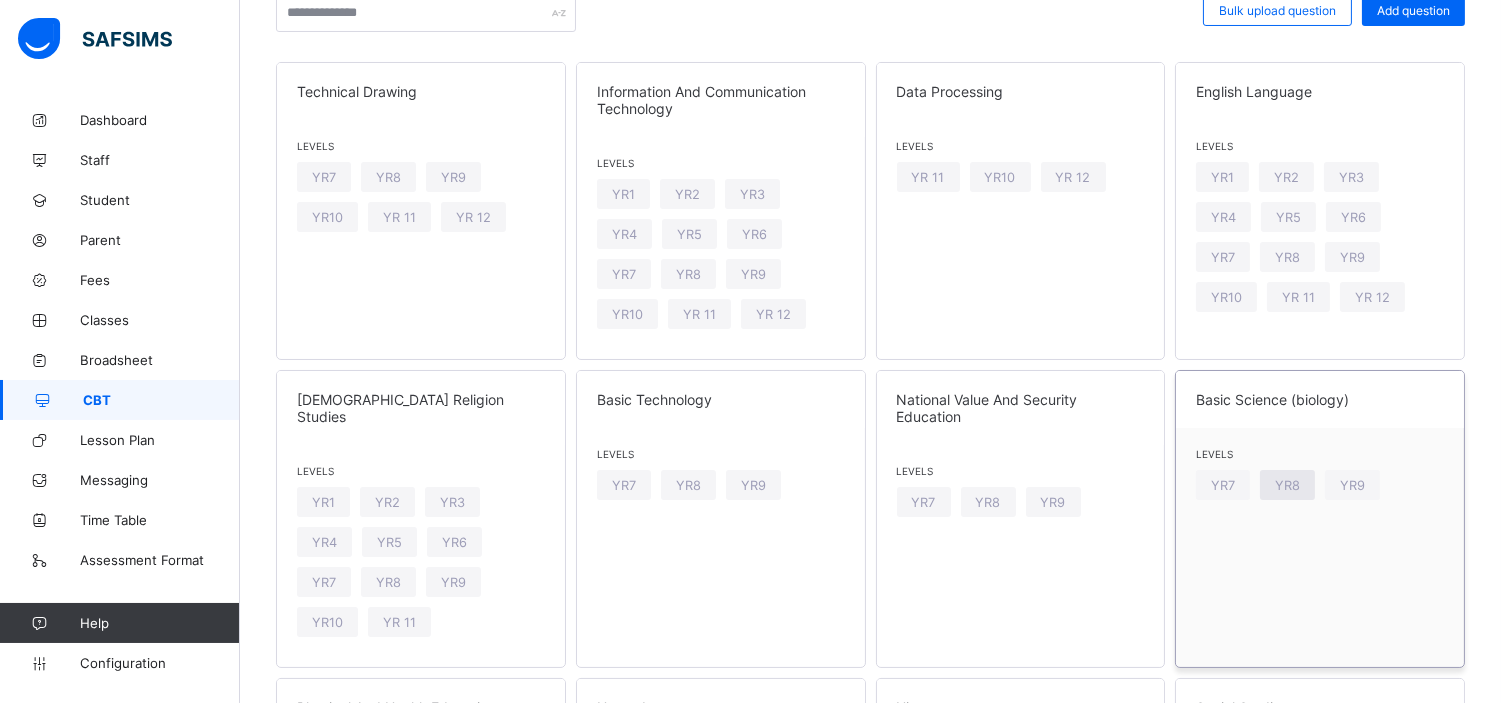 click on "YR8" at bounding box center [1287, 485] 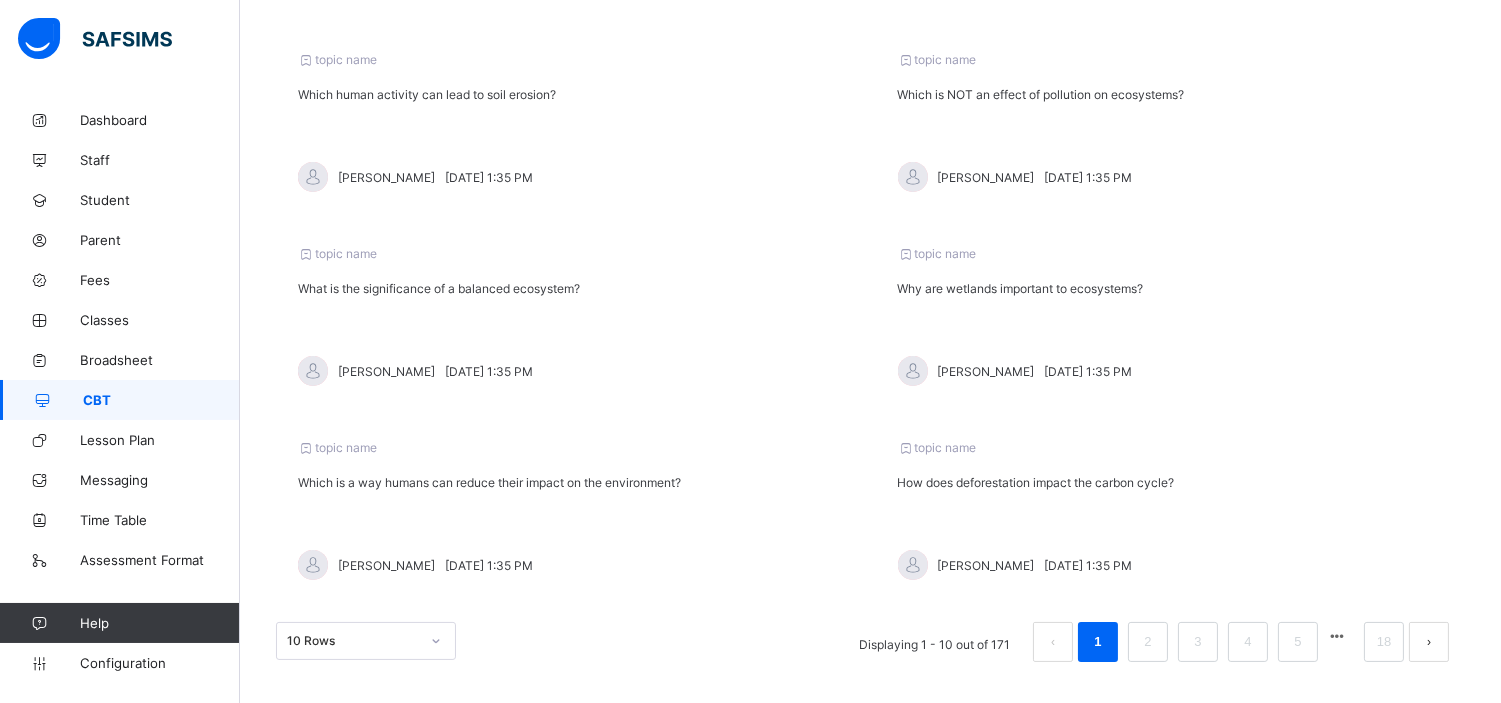 scroll, scrollTop: 603, scrollLeft: 0, axis: vertical 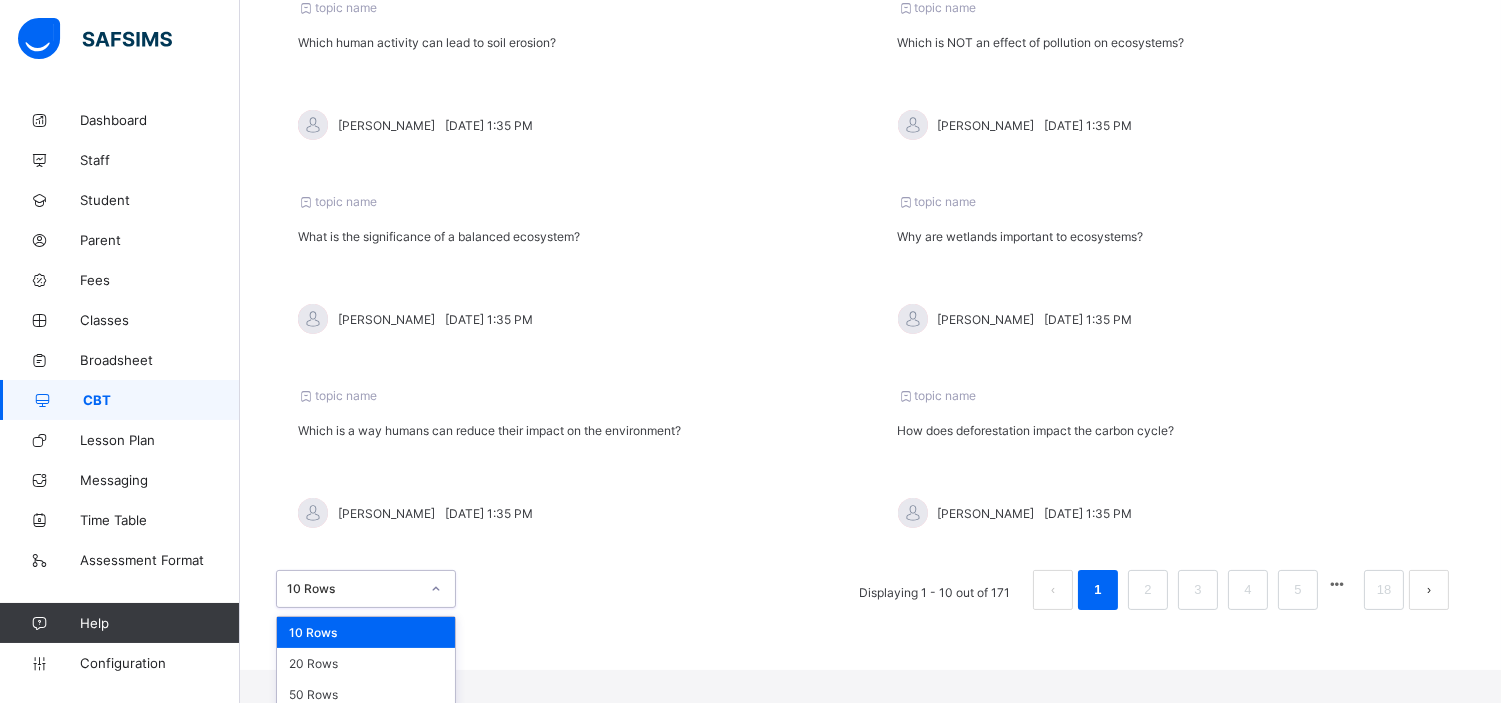 click on "option 10 Rows focused, 1 of 3. 3 results available. Use Up and Down to choose options, press Enter to select the currently focused option, press Escape to exit the menu, press Tab to select the option and exit the menu. 10 Rows 10 Rows 20 Rows 50 Rows" at bounding box center (366, 589) 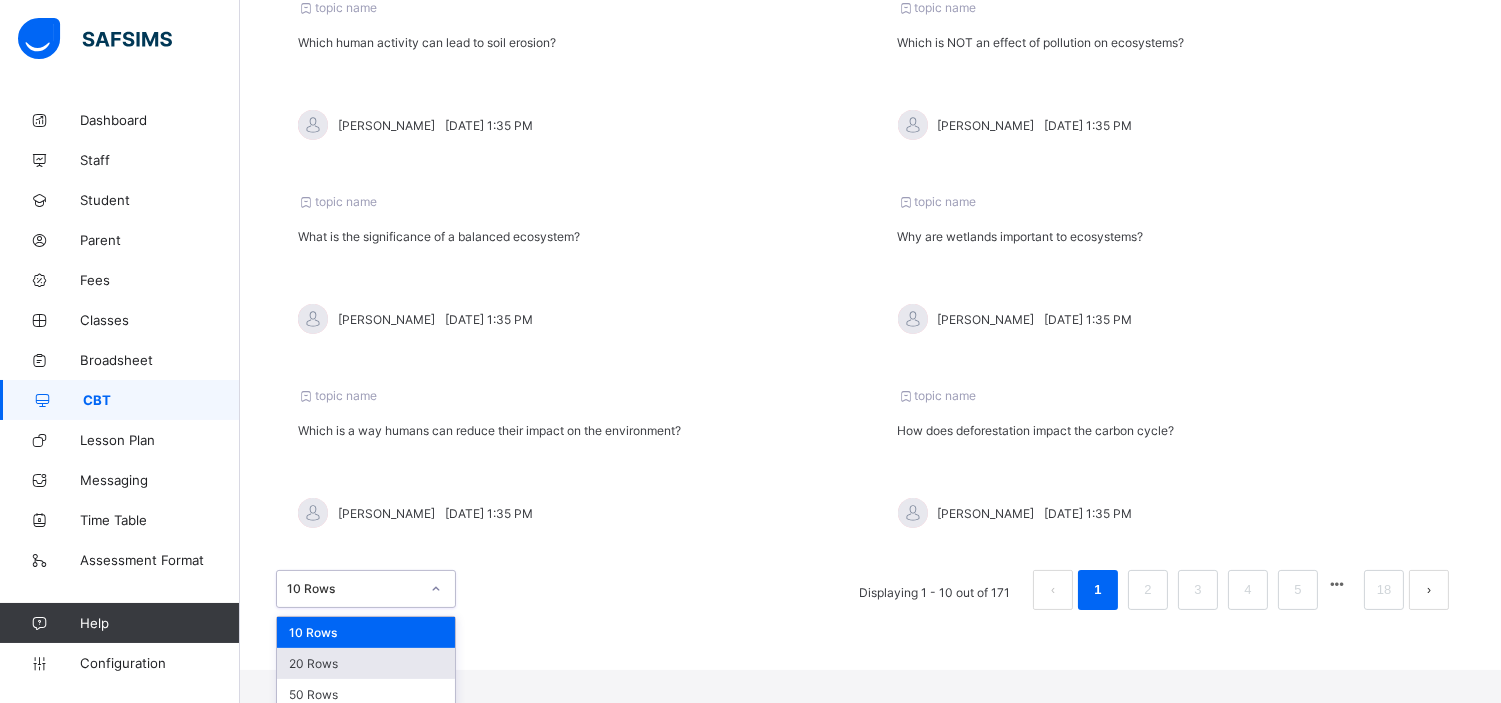 click on "20 Rows" at bounding box center (366, 663) 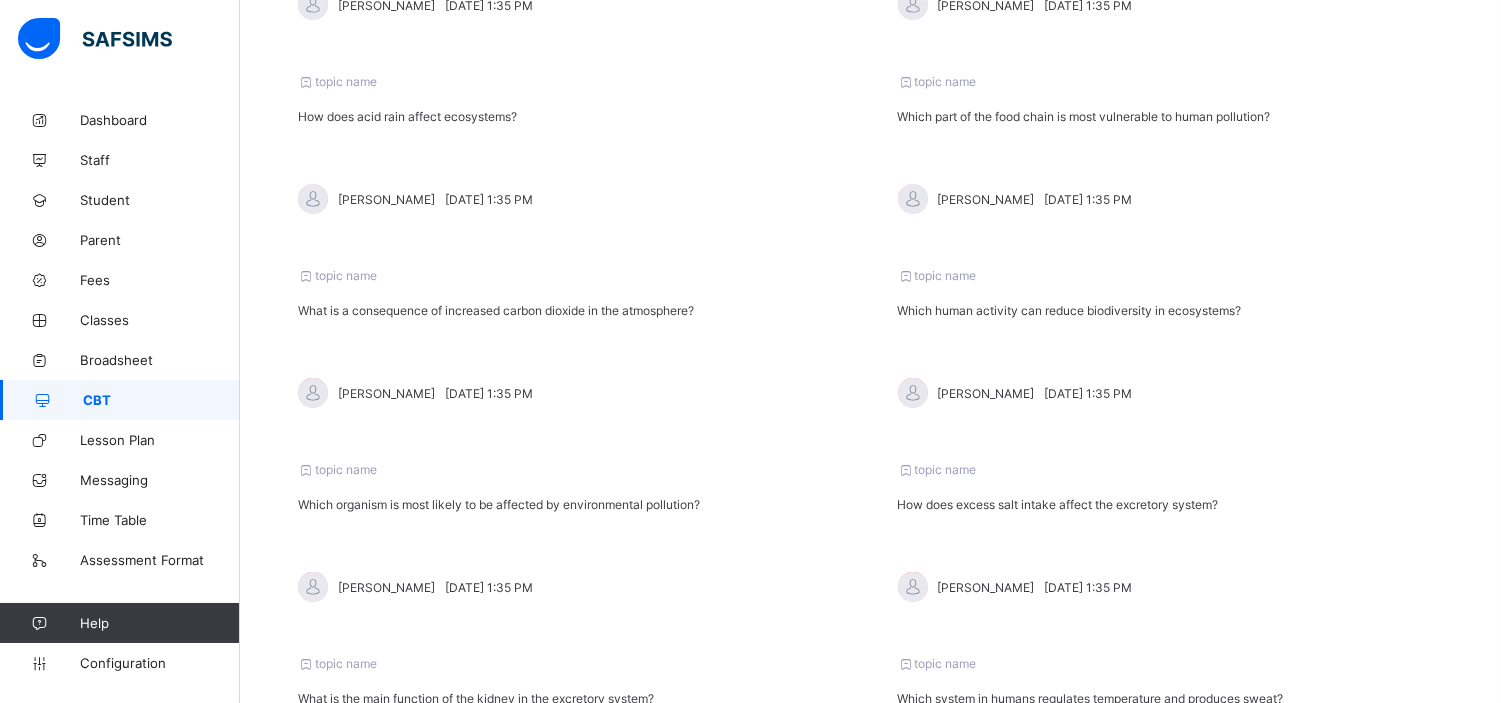 scroll, scrollTop: 1567, scrollLeft: 0, axis: vertical 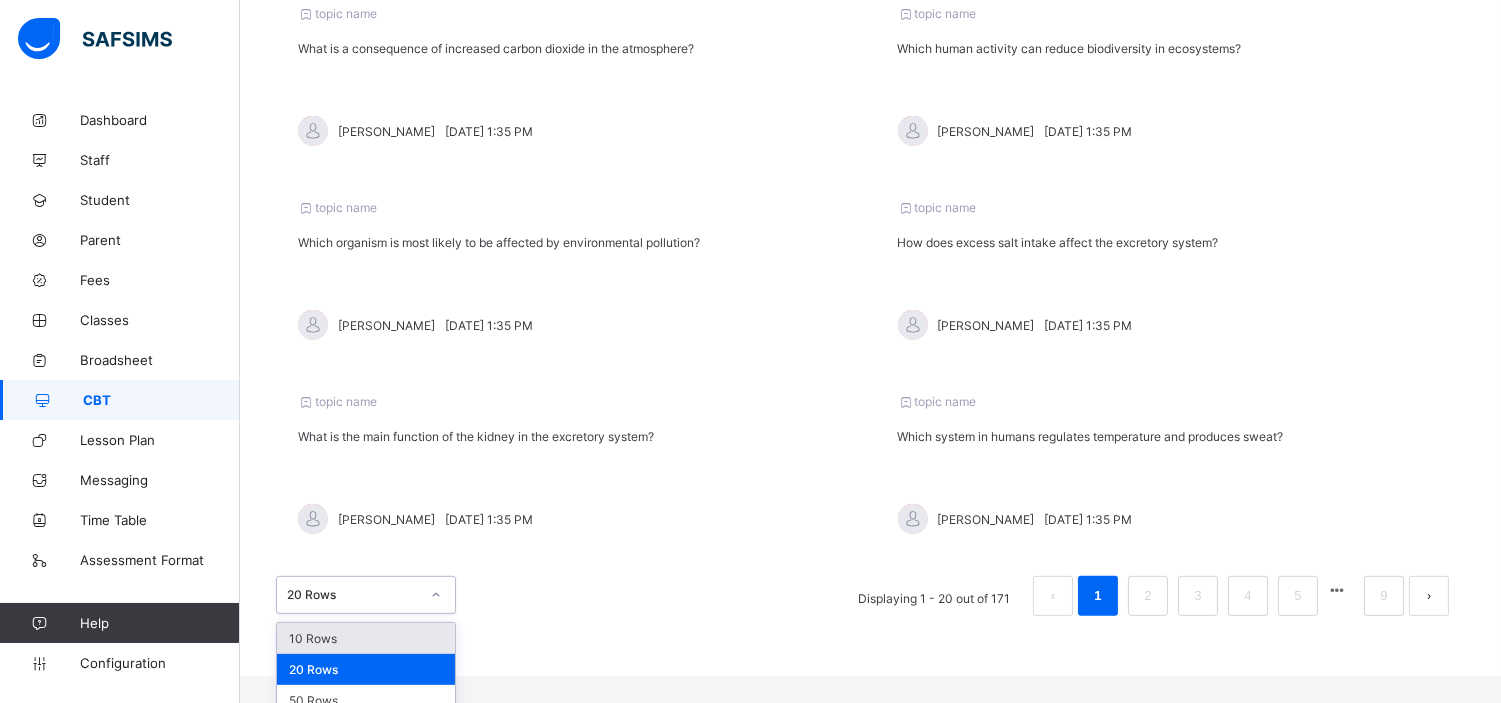 click on "option 10 Rows focused, 1 of 3. 3 results available. Use Up and Down to choose options, press Enter to select the currently focused option, press Escape to exit the menu, press Tab to select the option and exit the menu. 20 Rows 10 Rows 20 Rows 50 Rows" at bounding box center [366, 595] 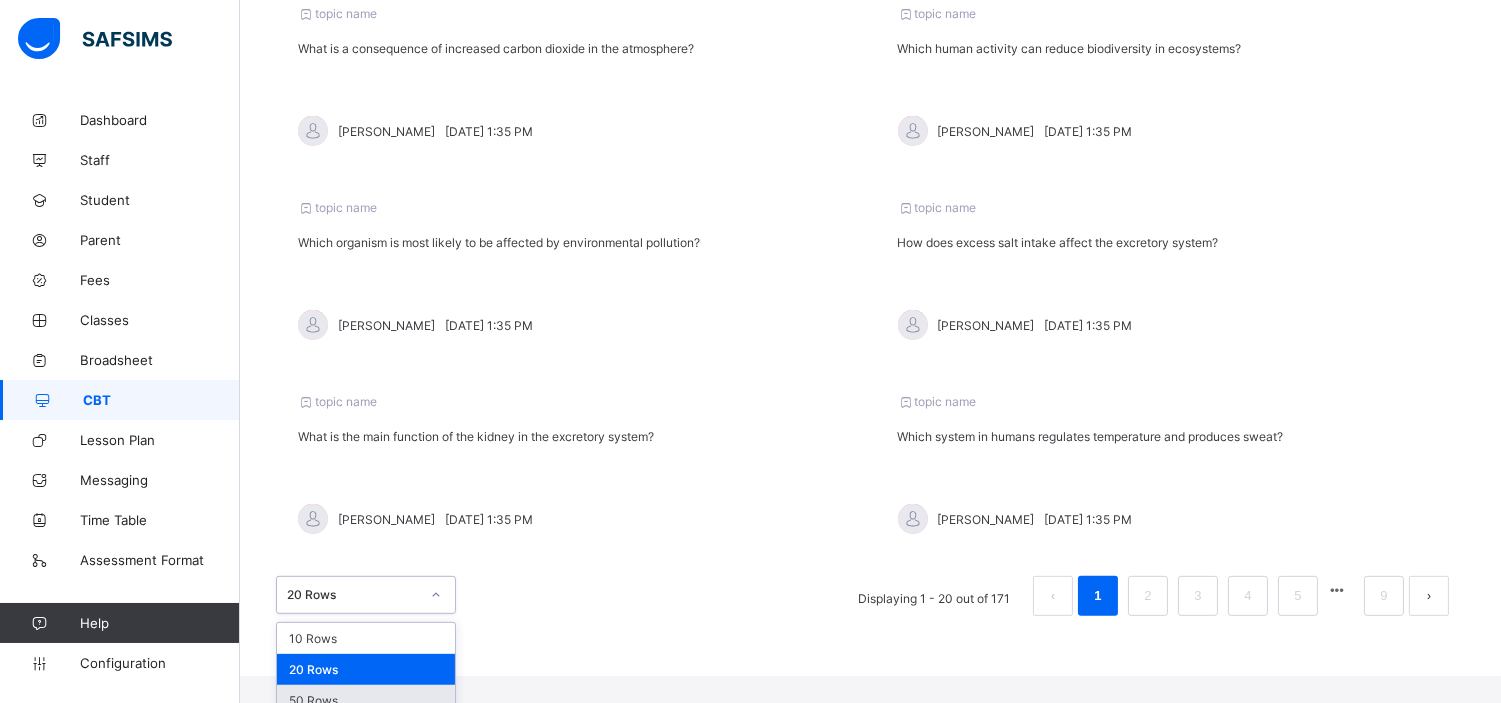 click on "50 Rows" at bounding box center (366, 700) 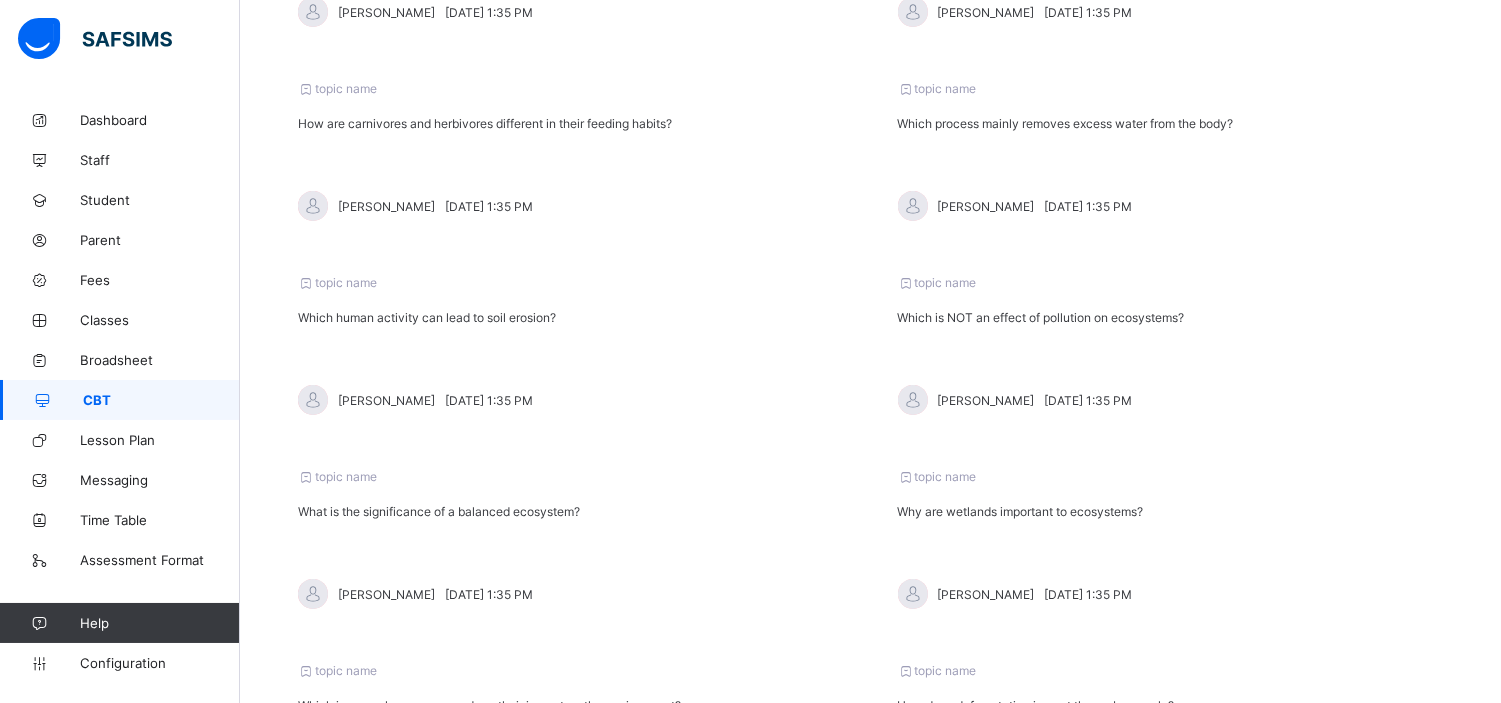 scroll, scrollTop: 0, scrollLeft: 0, axis: both 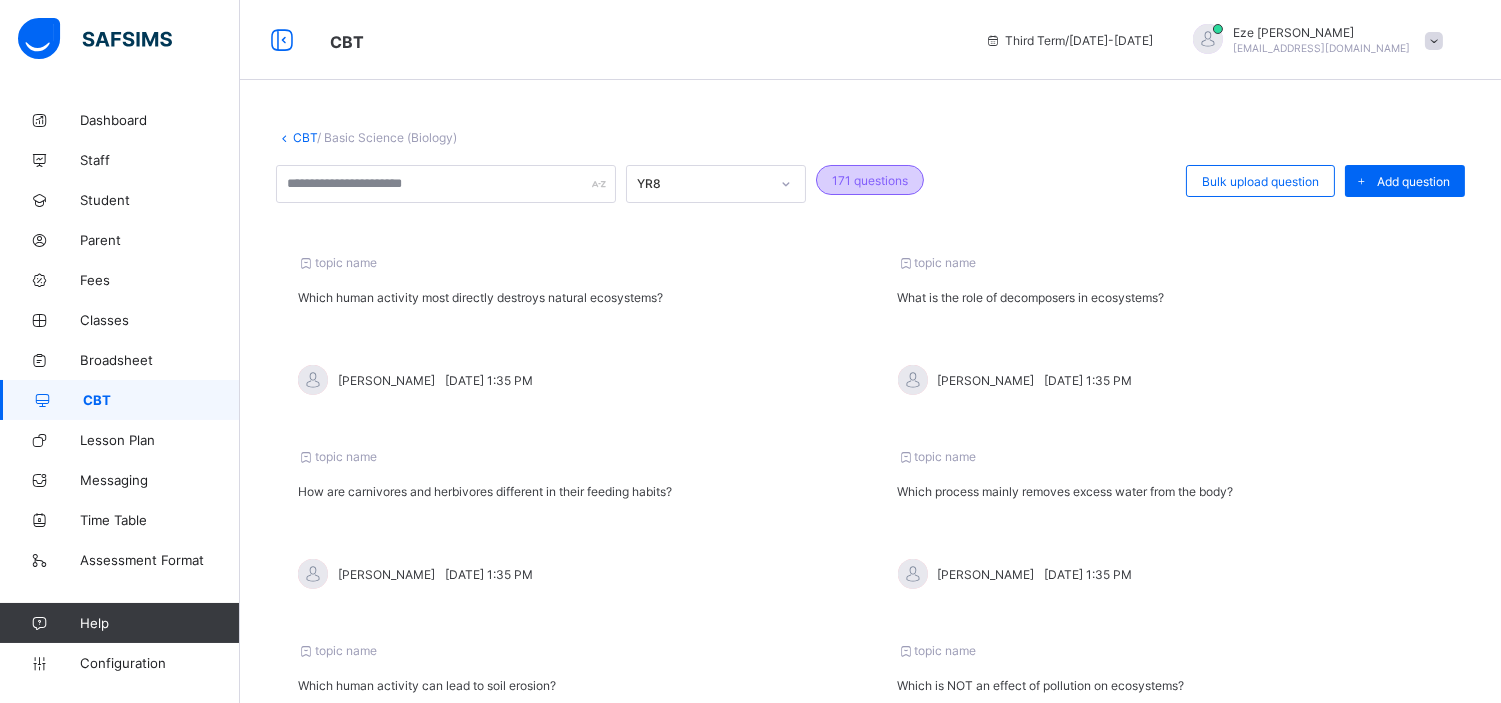 click on "171 questions" at bounding box center [870, 180] 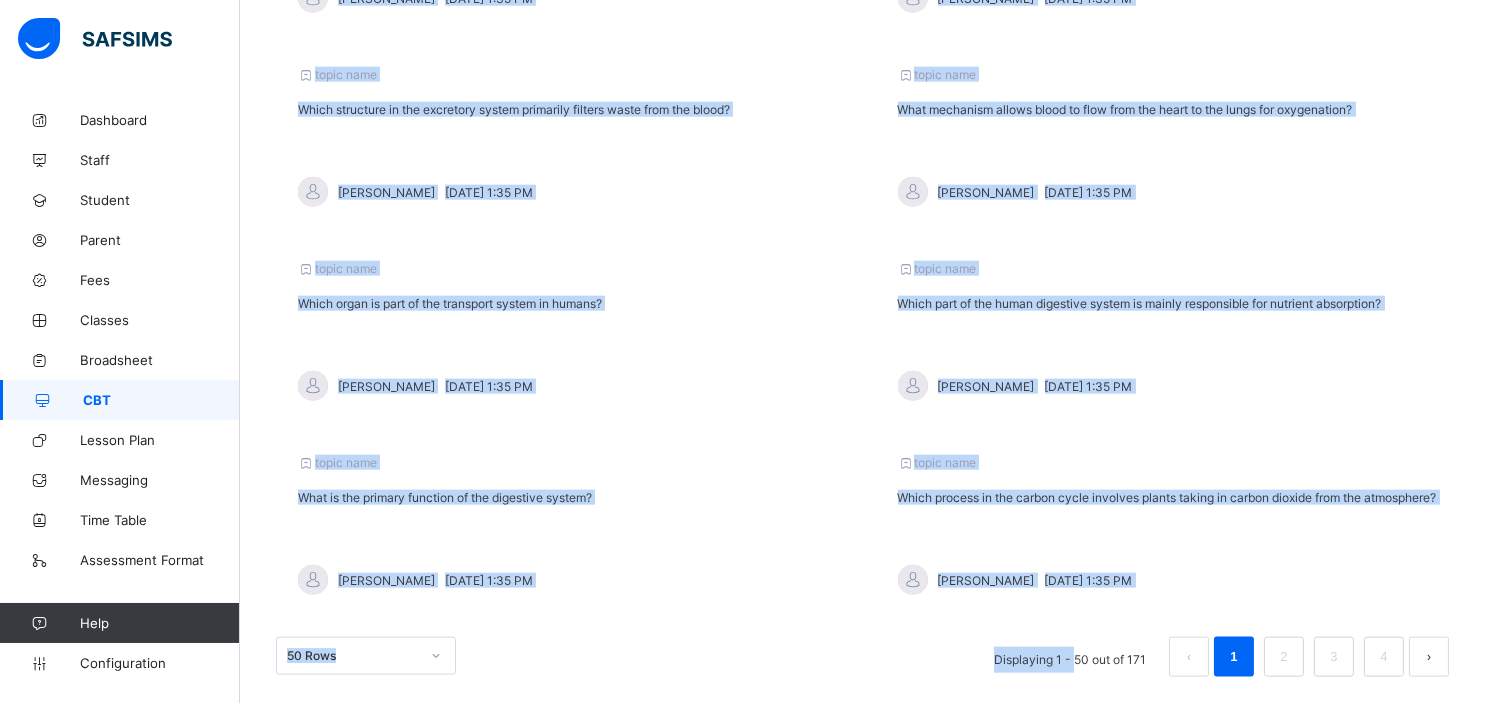 scroll, scrollTop: 4461, scrollLeft: 0, axis: vertical 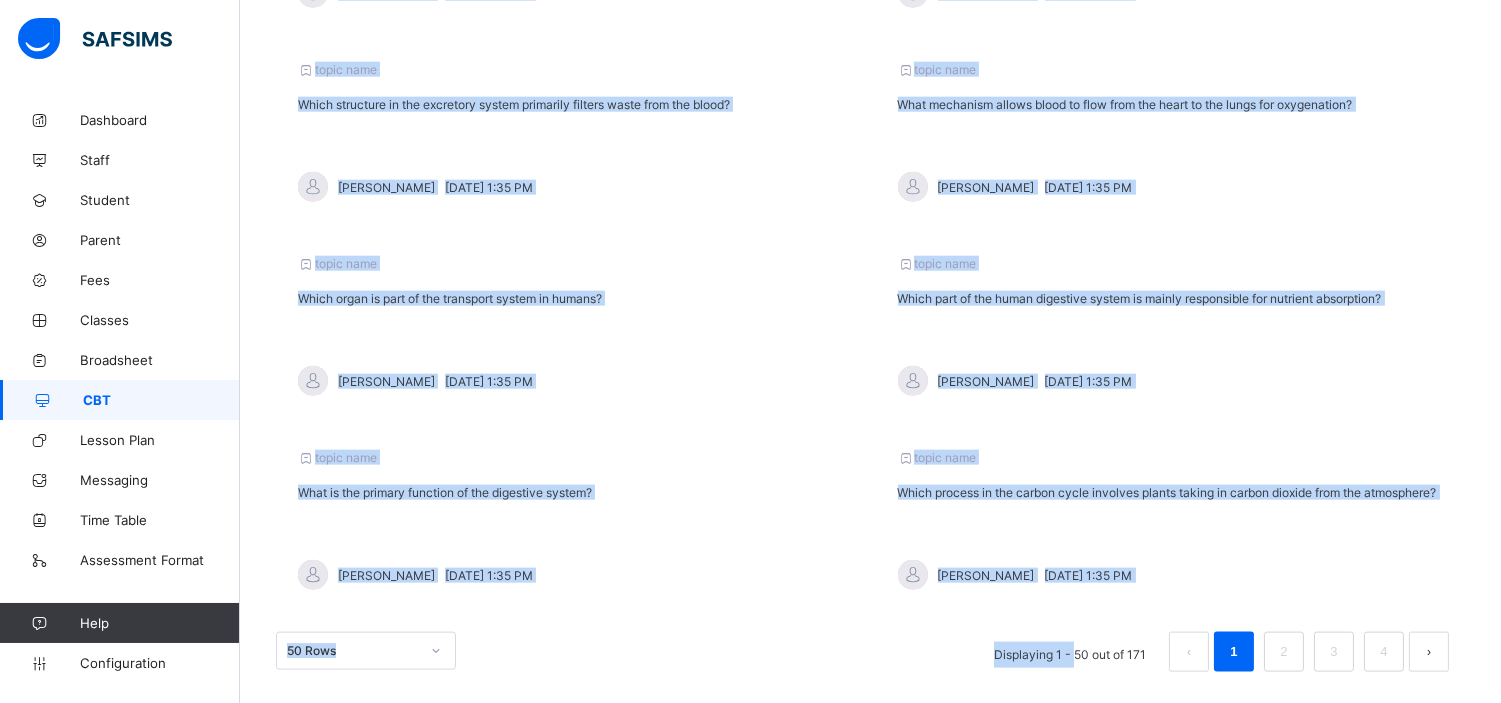drag, startPoint x: 278, startPoint y: 242, endPoint x: 1194, endPoint y: 500, distance: 951.6407 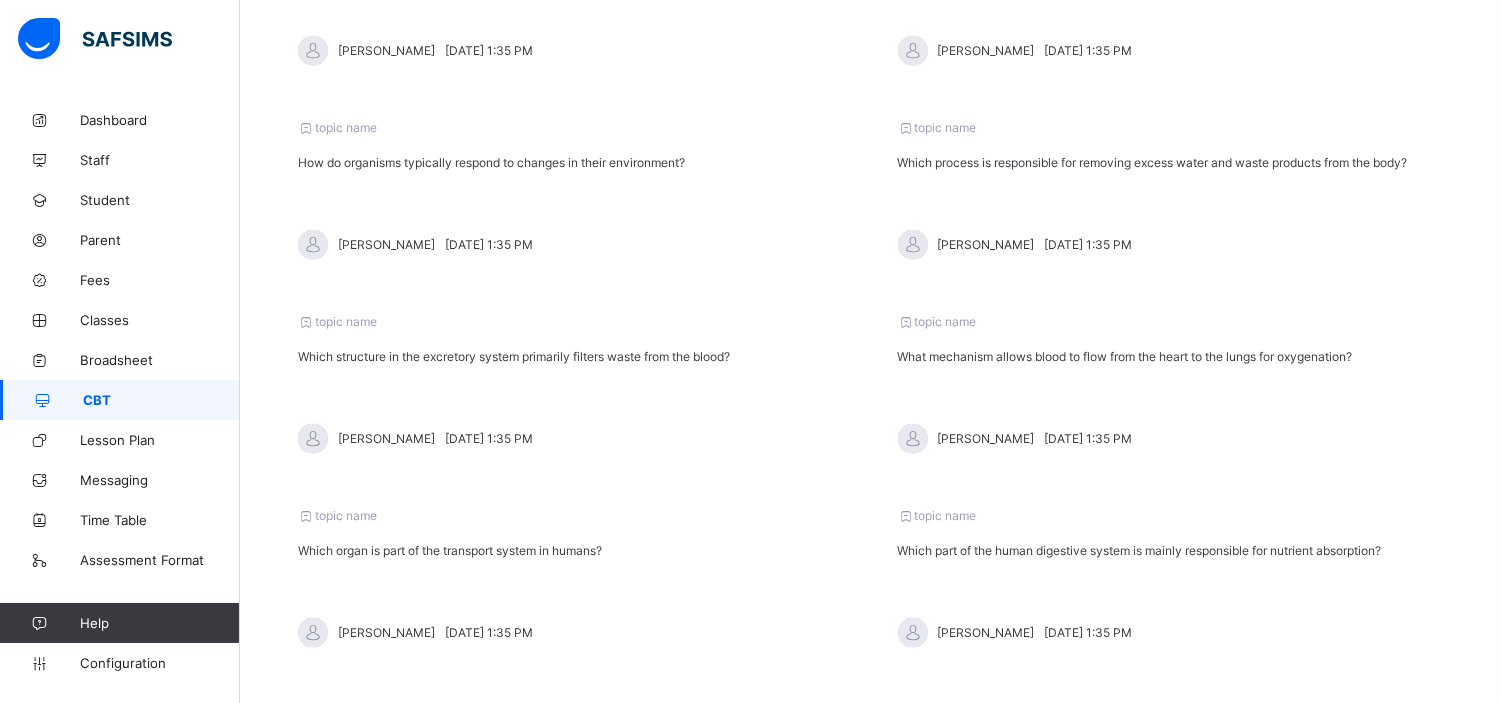 click on "Resume" at bounding box center (1075, -4246) 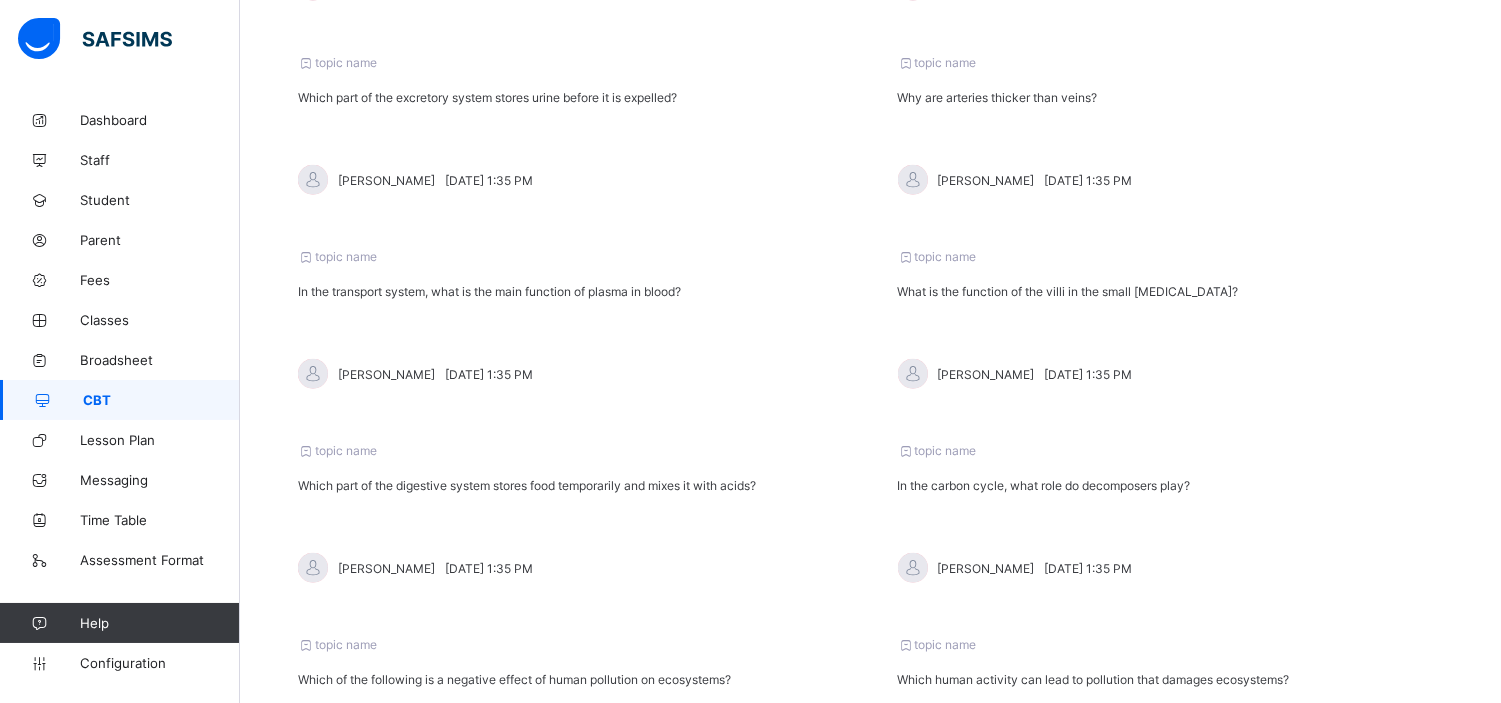 scroll, scrollTop: 3497, scrollLeft: 0, axis: vertical 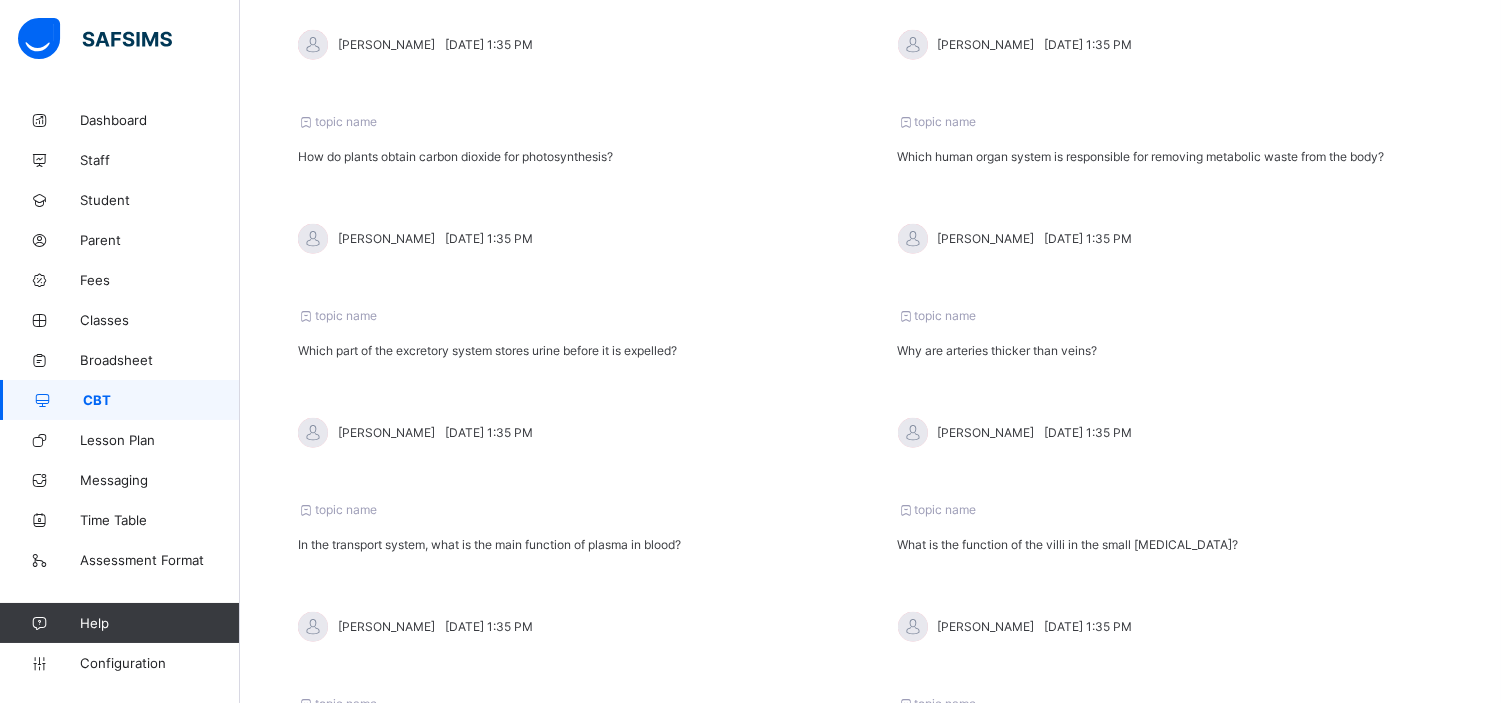 click on "Resume" at bounding box center [1075, -3281] 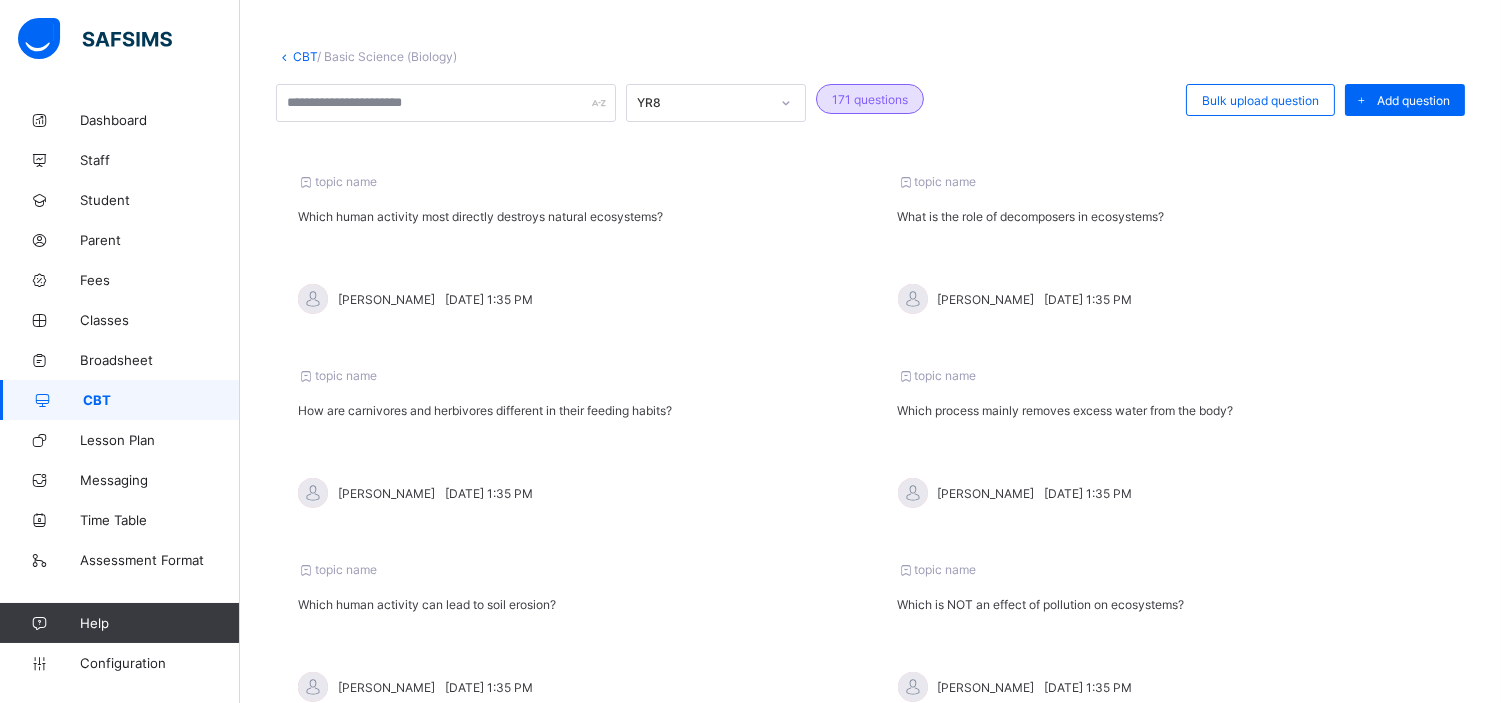 scroll, scrollTop: 0, scrollLeft: 0, axis: both 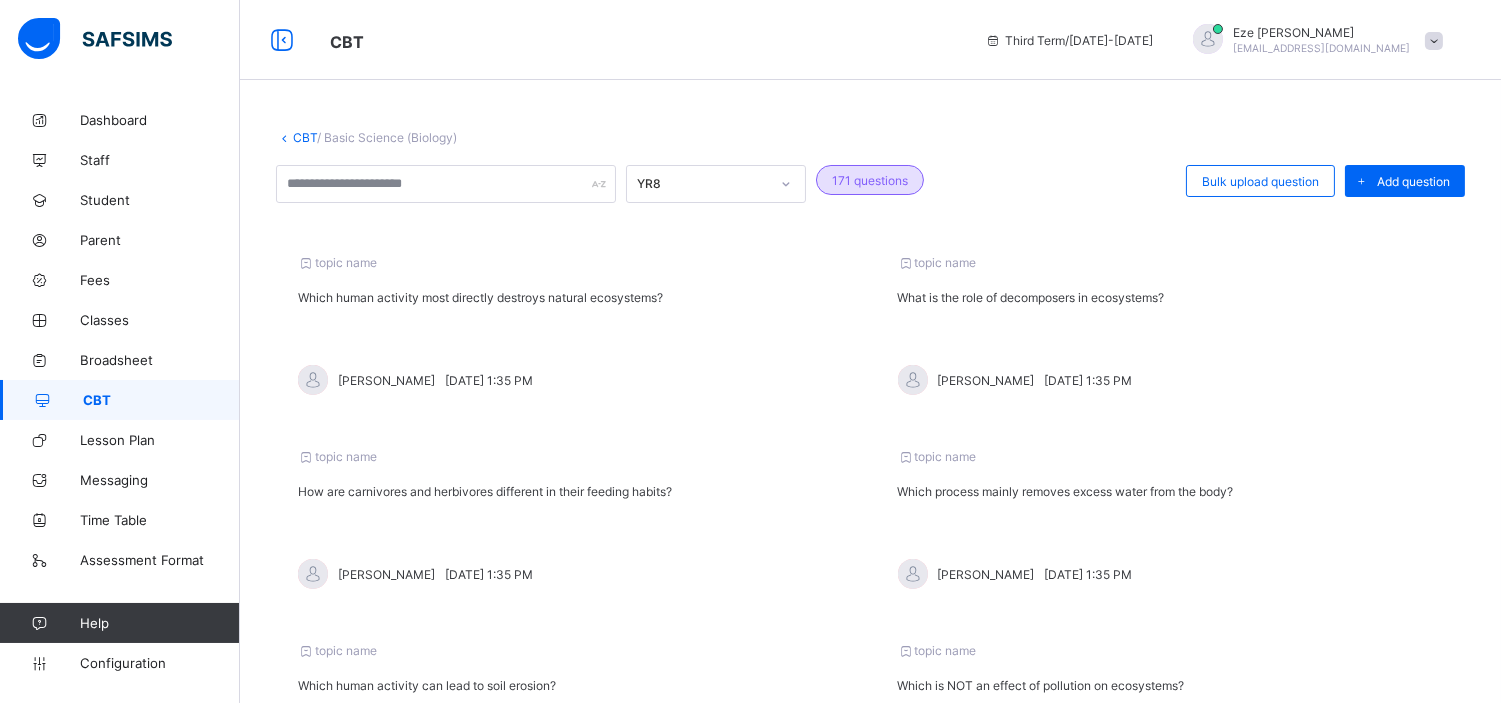 click on "CBT  / Basic Science (Biology) YR8 171 questions Bulk upload question Add question  topic name Which human activity most directly destroys natural ecosystems? [PERSON_NAME] [DATE] 1:35 PM  topic name What is the role of decomposers in ecosystems? Augustar  Chidinma [DATE] 1:35 PM  topic name How are carnivores and herbivores different in their feeding habits? Augustar  Chidinma [DATE] 1:35 PM  topic name Which process mainly removes excess water from the body? Augustar  Chidinma [DATE] 1:35 PM  topic name Which human activity can lead to soil erosion? [PERSON_NAME] [DATE] 1:35 PM  topic name Which is NOT an effect of pollution on ecosystems? [PERSON_NAME] [DATE] 1:35 PM  topic name What is the significance of a balanced ecosystem? Augustar  Chidinma [DATE] 1:35 PM  topic name Why are wetlands important to ecosystems? Augustar  Chidinma [DATE] 1:35 PM  topic name Augustar  Chidinma [DATE] 1:35 PM 50 Rows 1" at bounding box center (870, 2646) 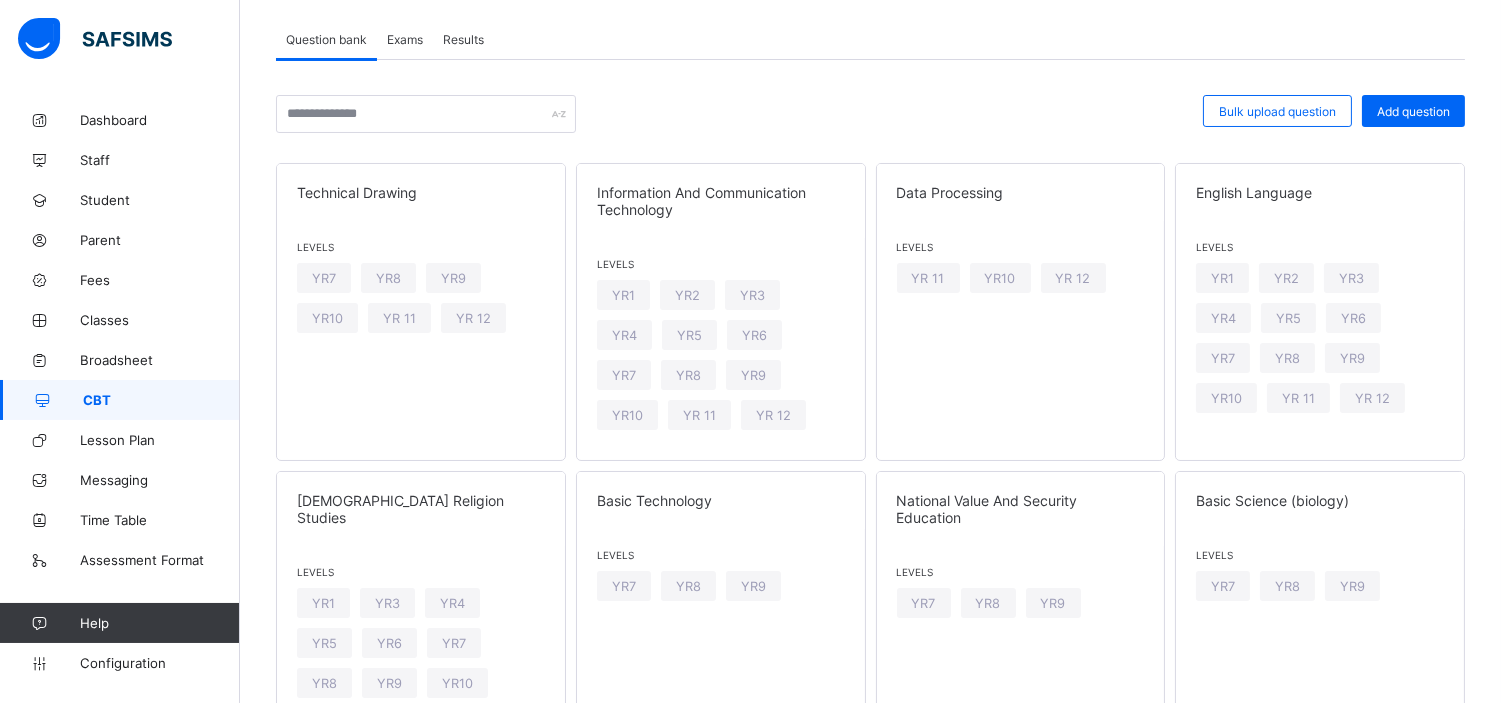 scroll, scrollTop: 107, scrollLeft: 0, axis: vertical 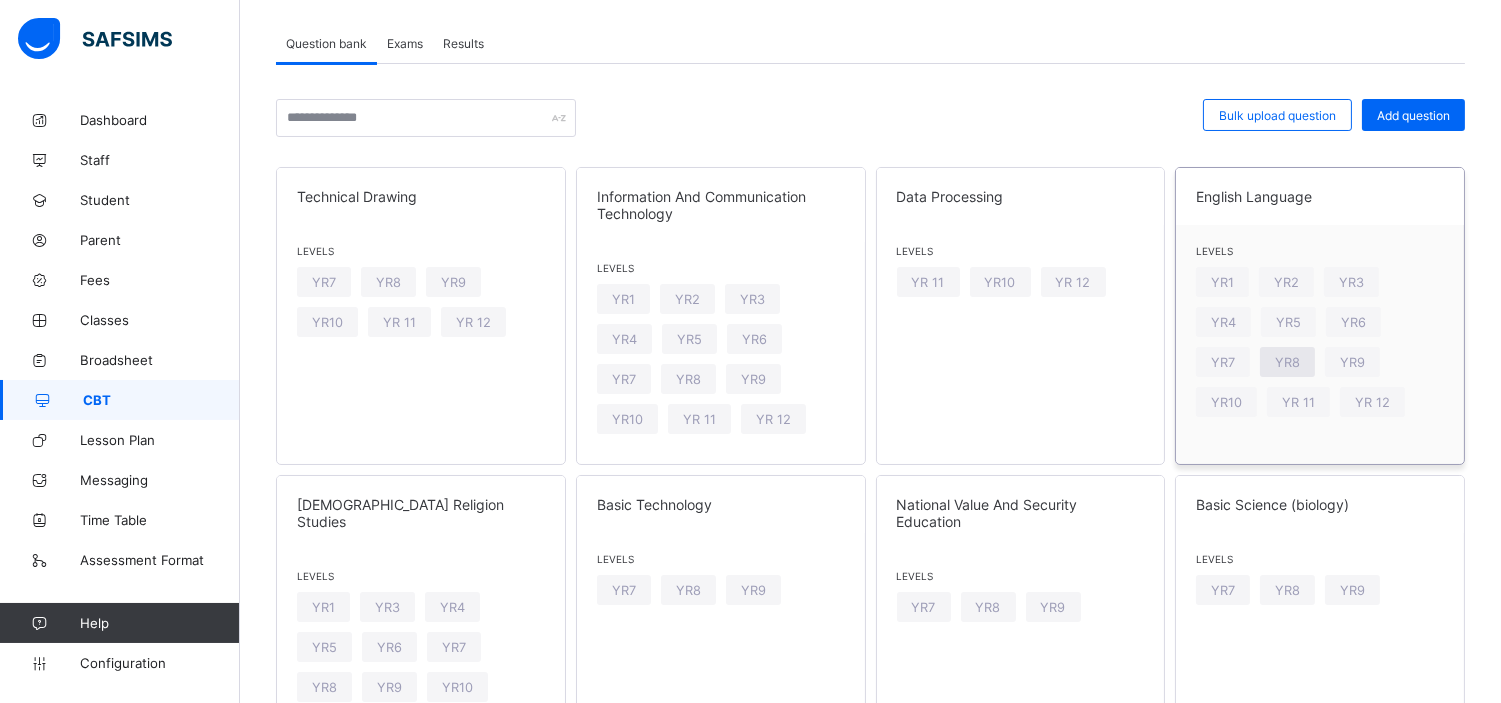 click on "YR8" at bounding box center (1287, 362) 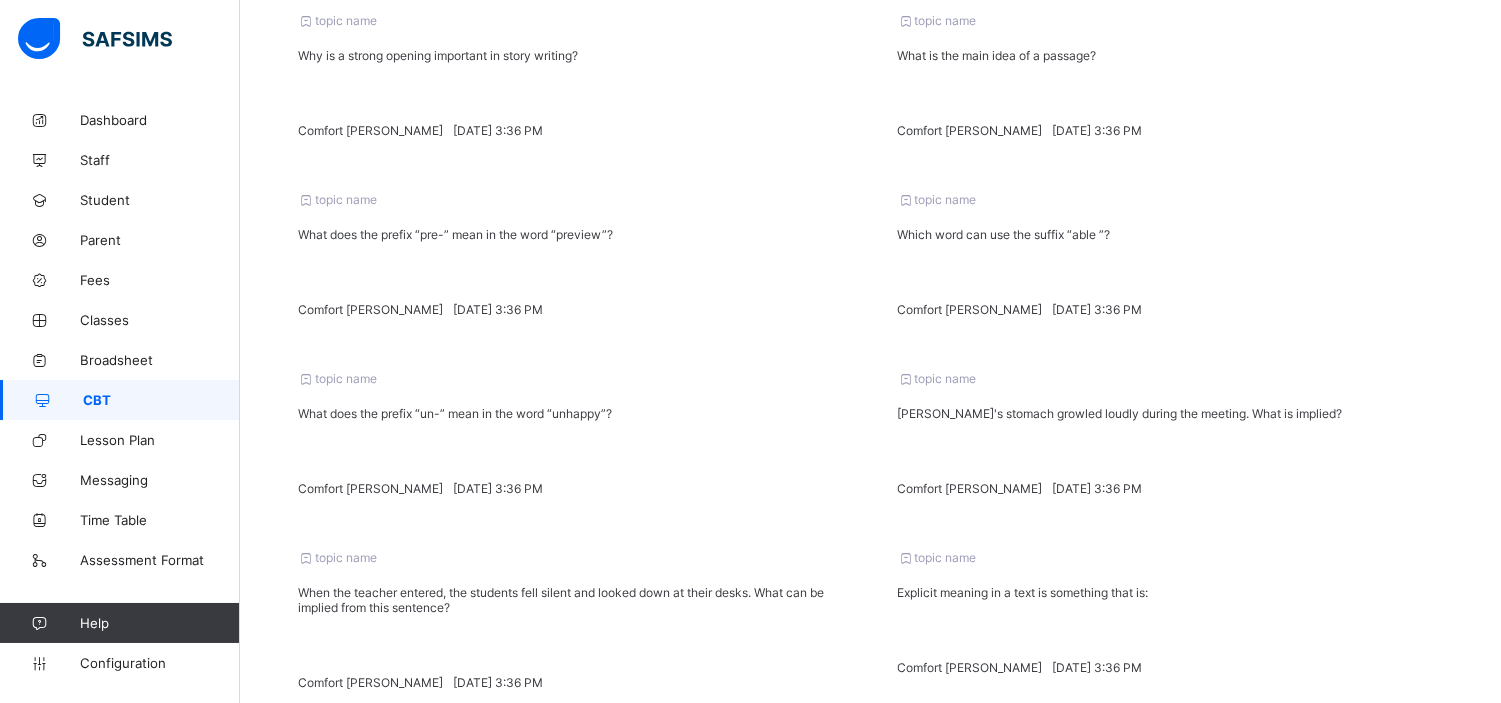 scroll, scrollTop: 617, scrollLeft: 0, axis: vertical 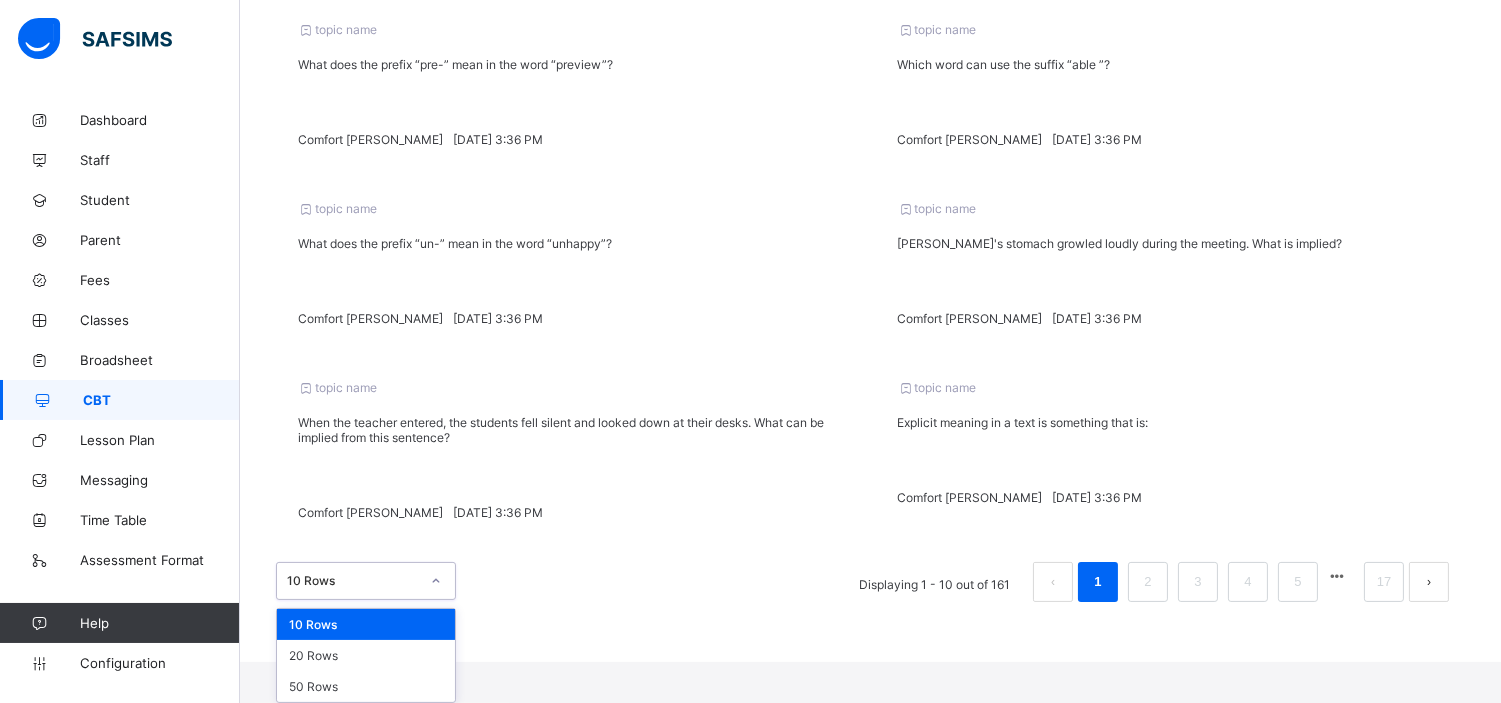 click on "option 10 Rows focused, 1 of 3. 3 results available. Use Up and Down to choose options, press Enter to select the currently focused option, press Escape to exit the menu, press Tab to select the option and exit the menu. 10 Rows 10 Rows 20 Rows 50 Rows" at bounding box center [366, 581] 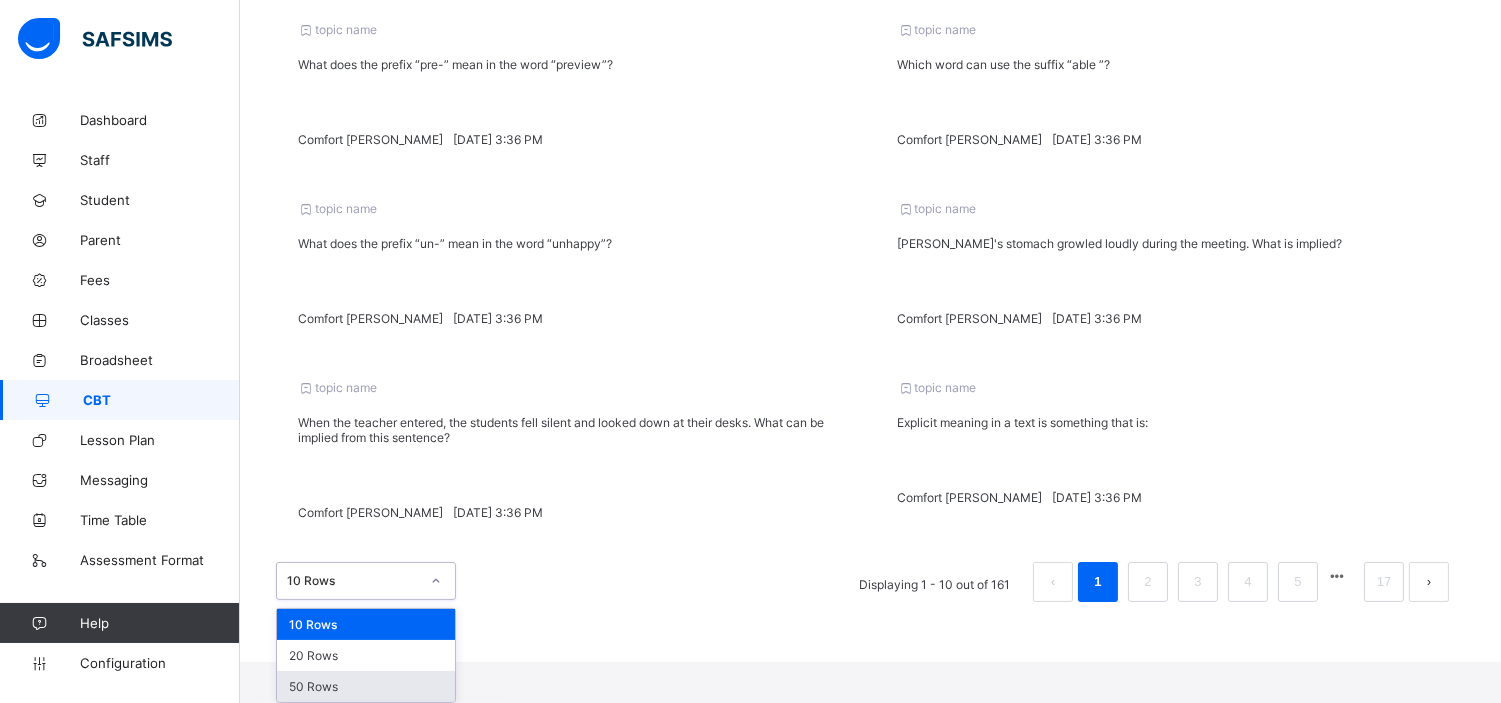 click on "50 Rows" at bounding box center [366, 686] 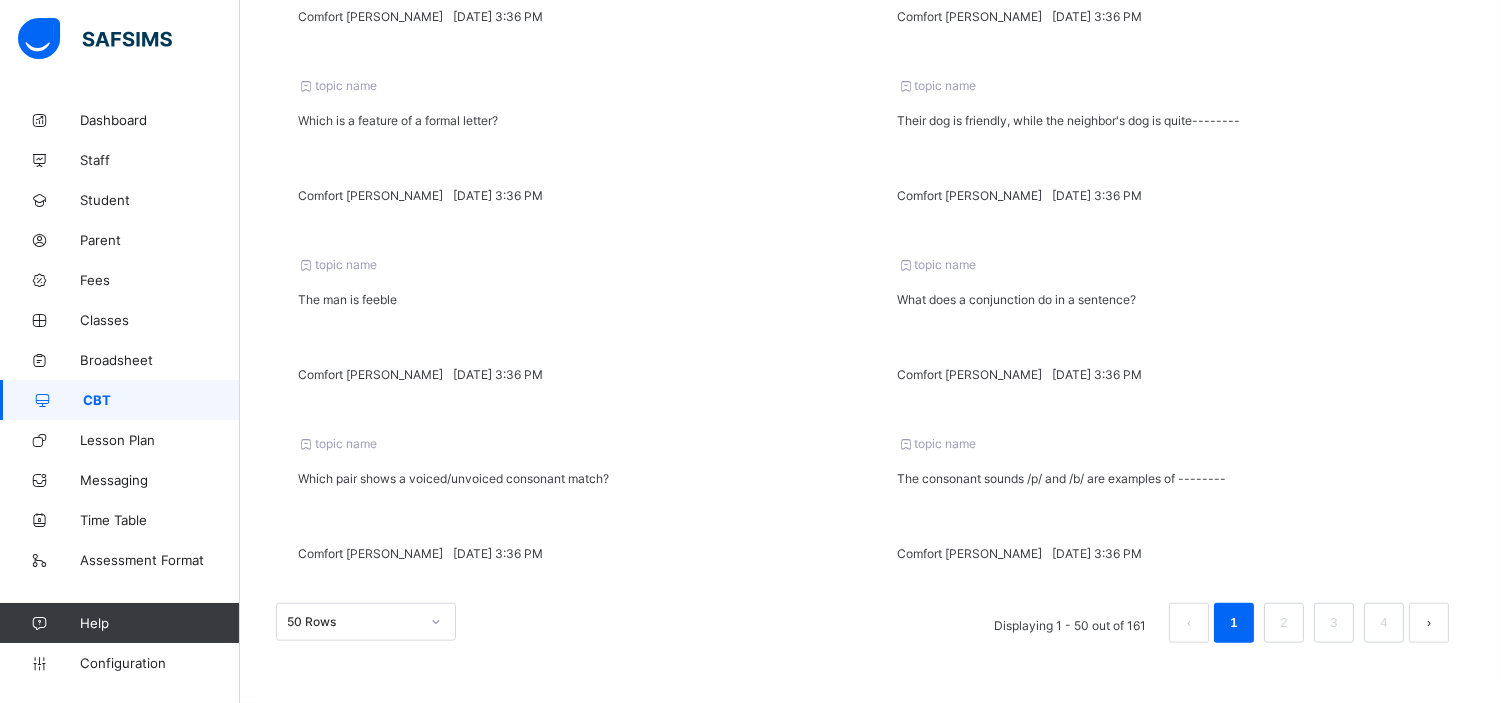 scroll, scrollTop: 4490, scrollLeft: 0, axis: vertical 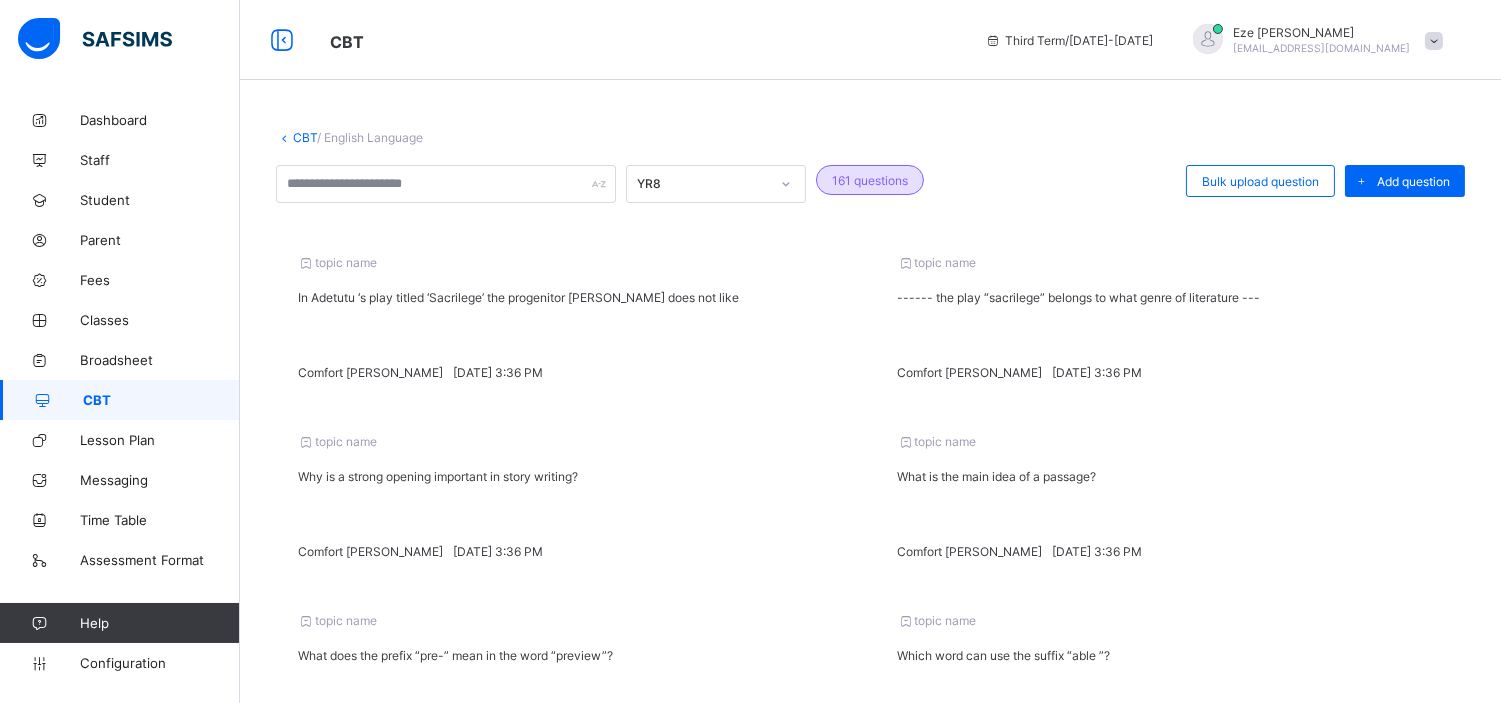 drag, startPoint x: 1186, startPoint y: 547, endPoint x: 295, endPoint y: 267, distance: 933.95984 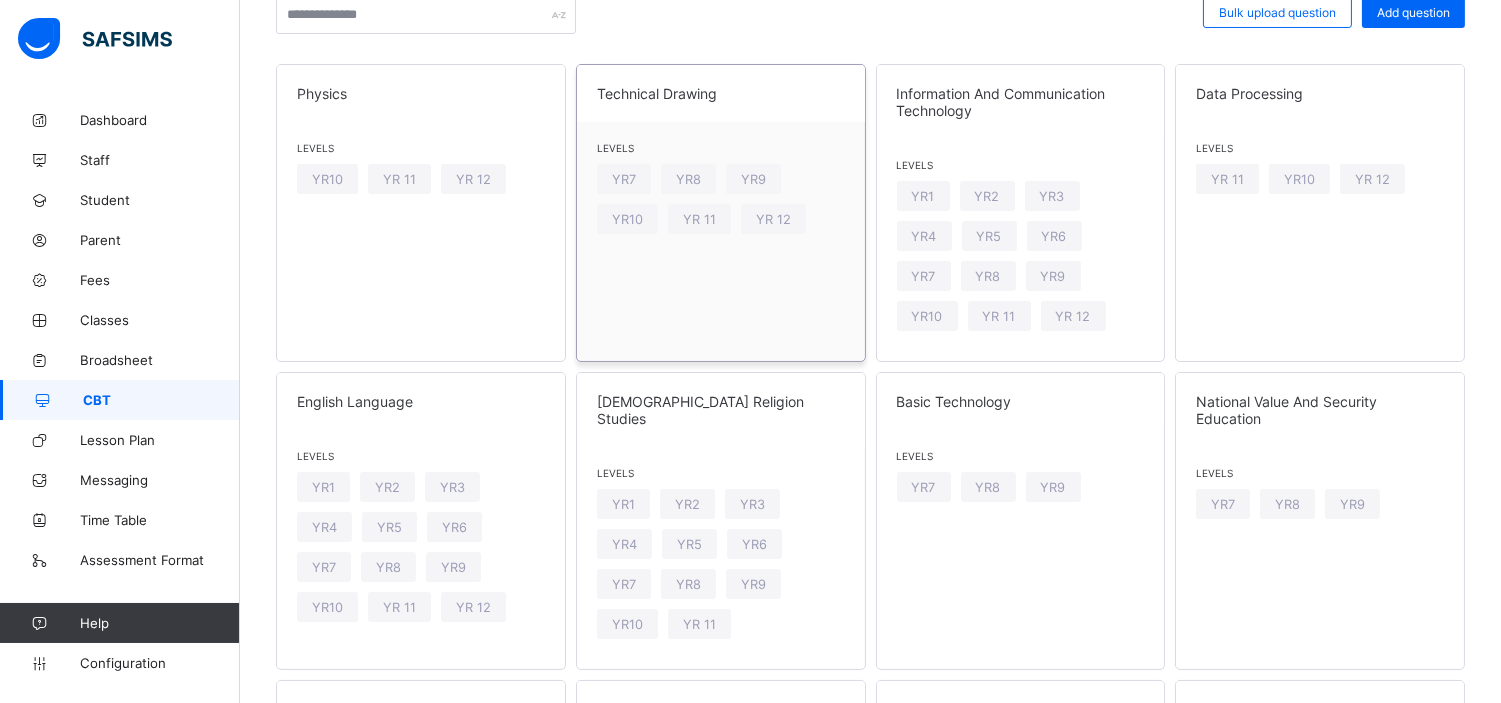 scroll, scrollTop: 214, scrollLeft: 0, axis: vertical 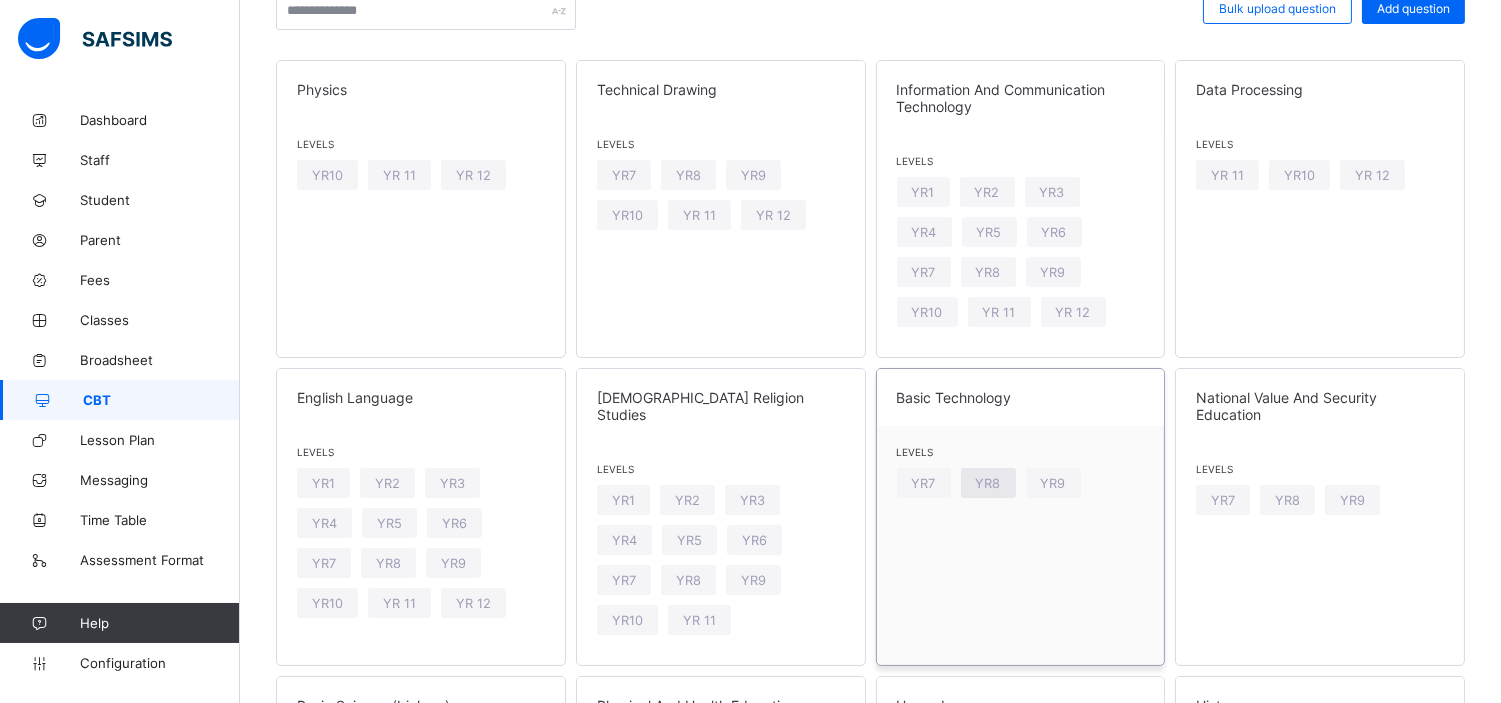 click on "YR8" at bounding box center [988, 483] 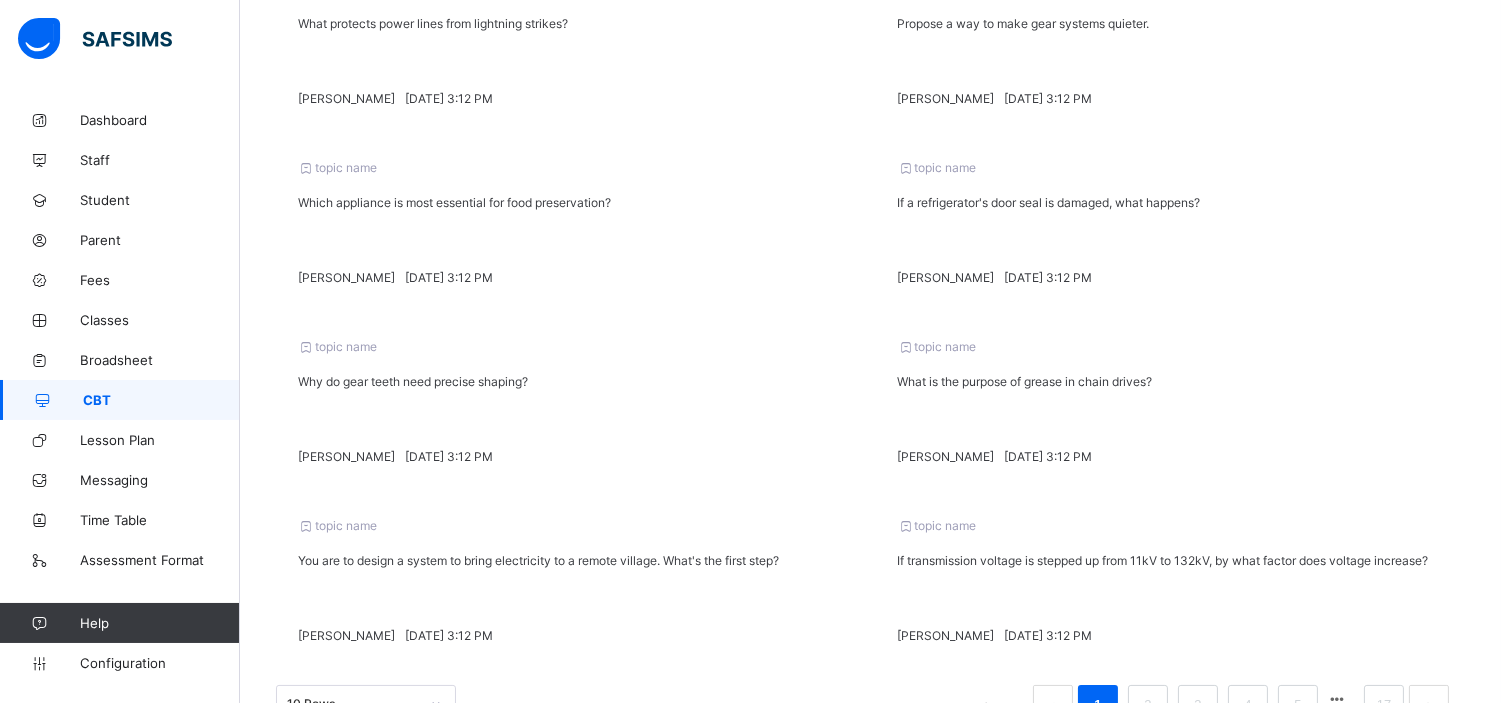 scroll, scrollTop: 603, scrollLeft: 0, axis: vertical 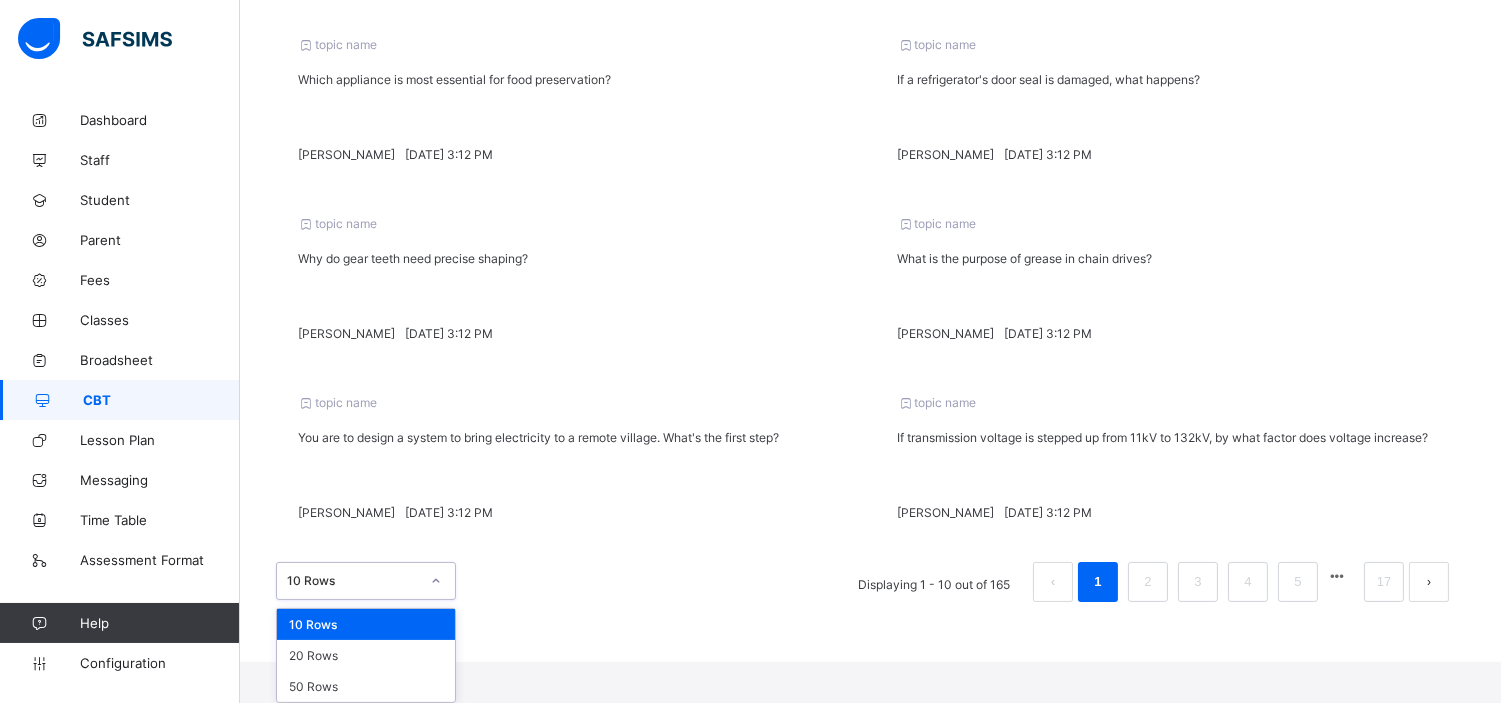 click on "option 10 Rows focused, 1 of 3. 3 results available. Use Up and Down to choose options, press Enter to select the currently focused option, press Escape to exit the menu, press Tab to select the option and exit the menu. 10 Rows 10 Rows 20 Rows 50 Rows" at bounding box center [366, 581] 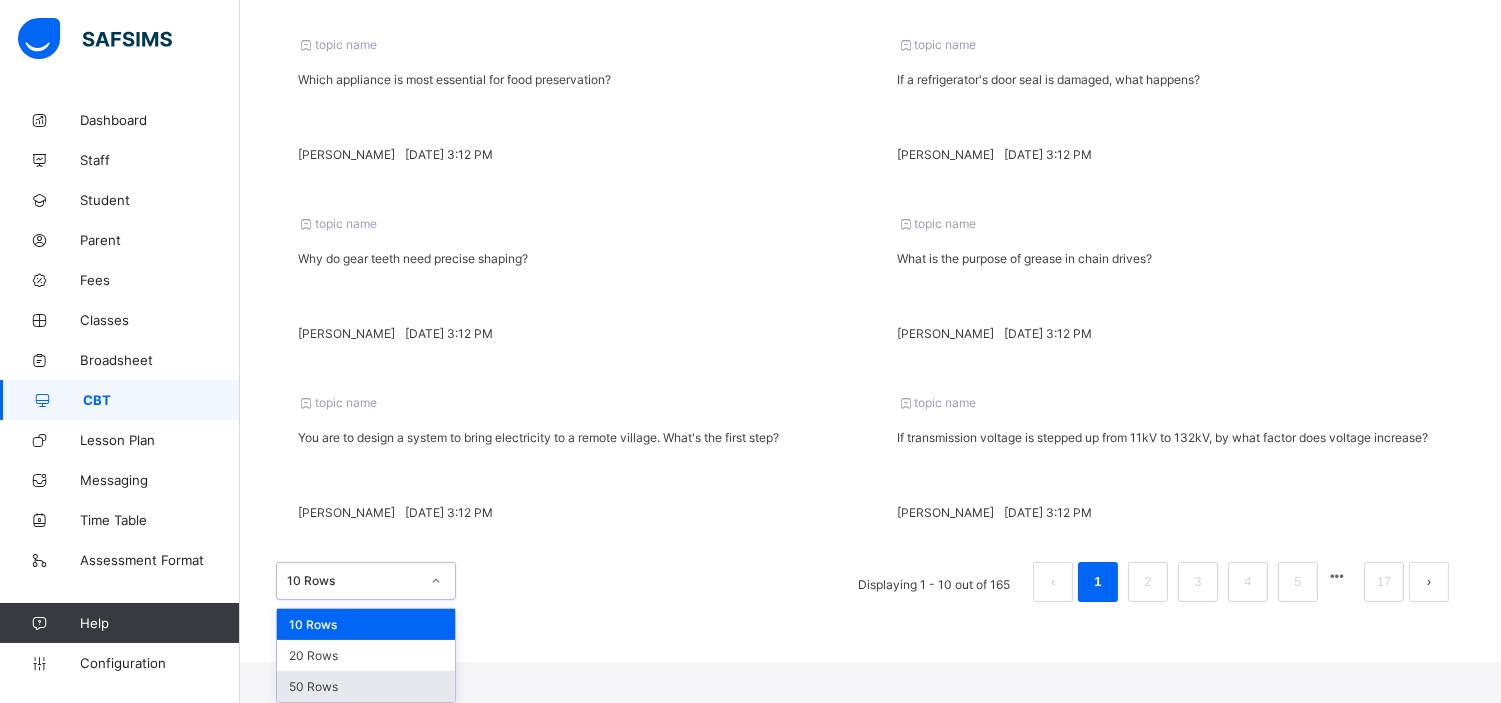 click on "50 Rows" at bounding box center [366, 686] 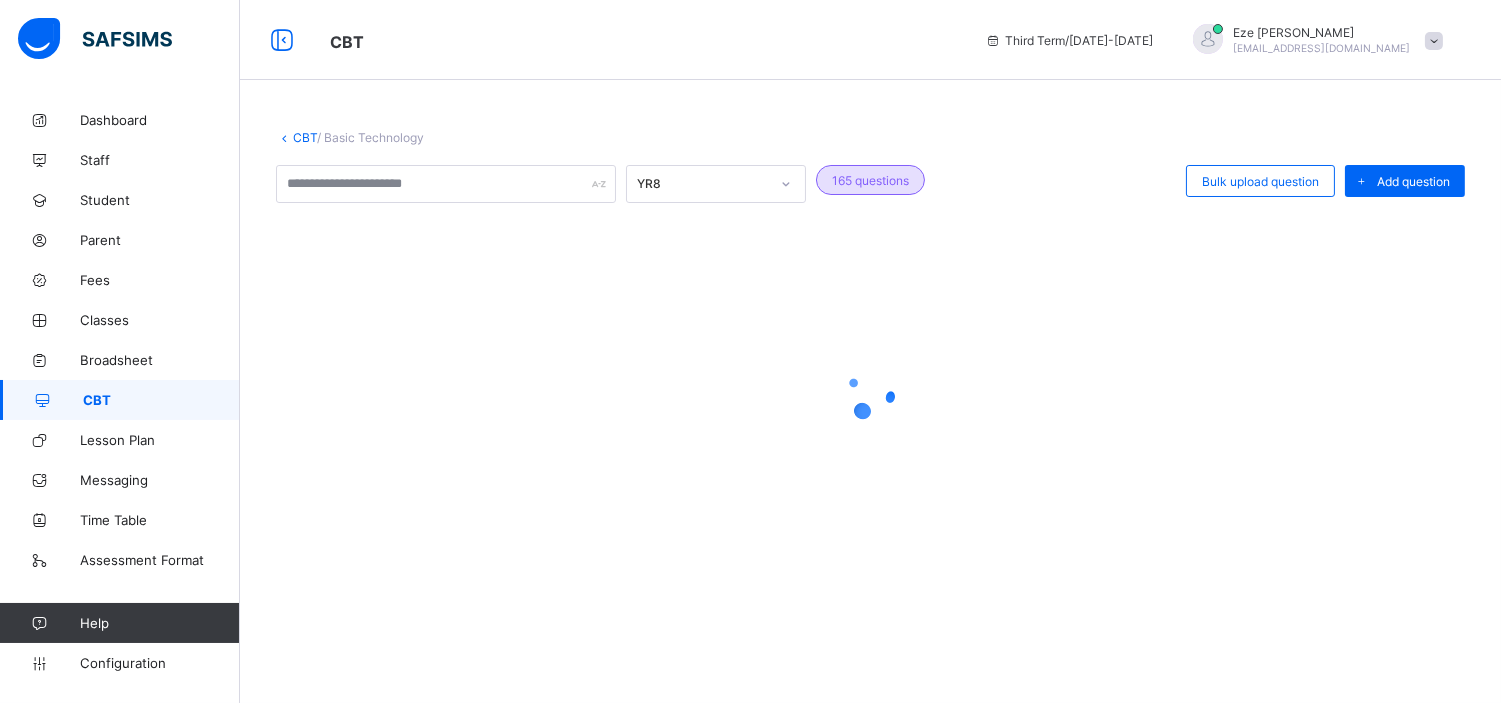 scroll, scrollTop: 0, scrollLeft: 0, axis: both 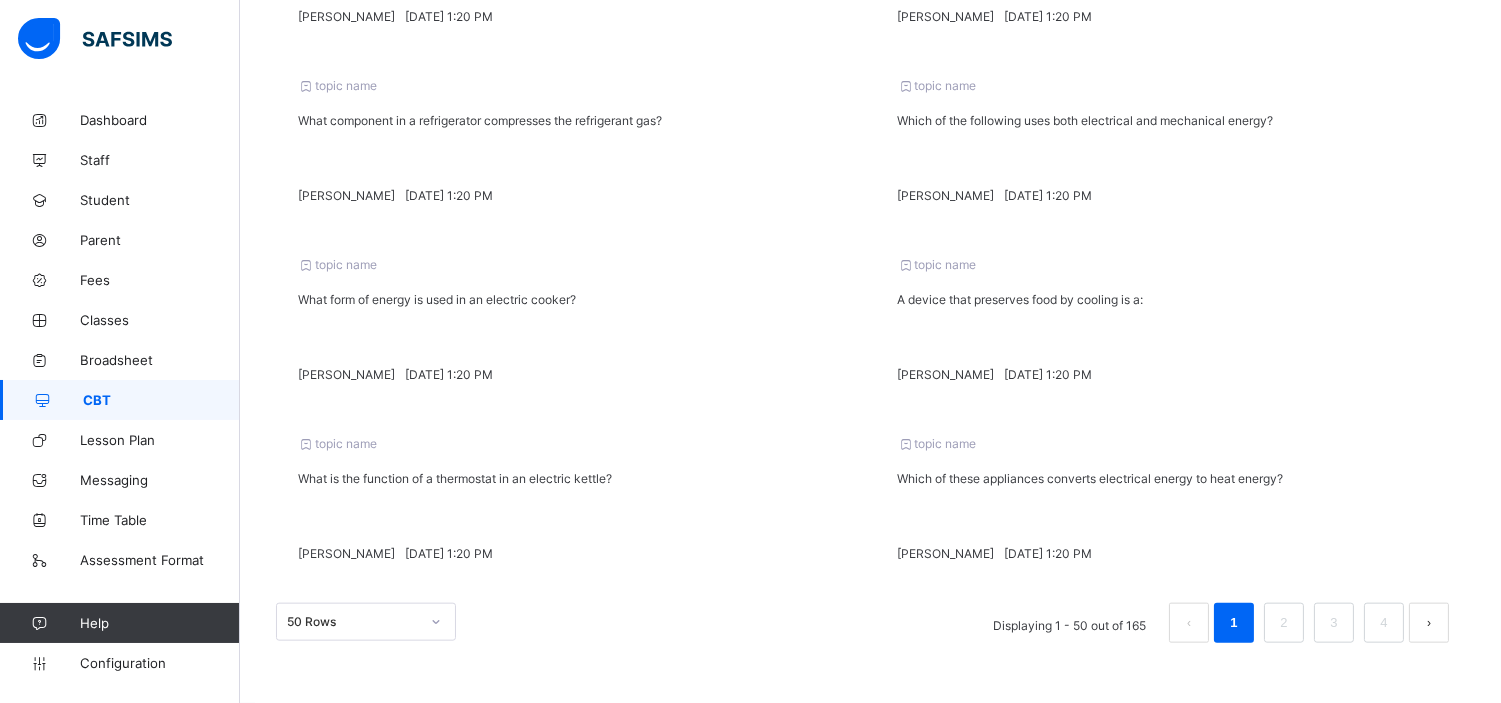 drag, startPoint x: 276, startPoint y: 265, endPoint x: 1208, endPoint y: 541, distance: 972.00824 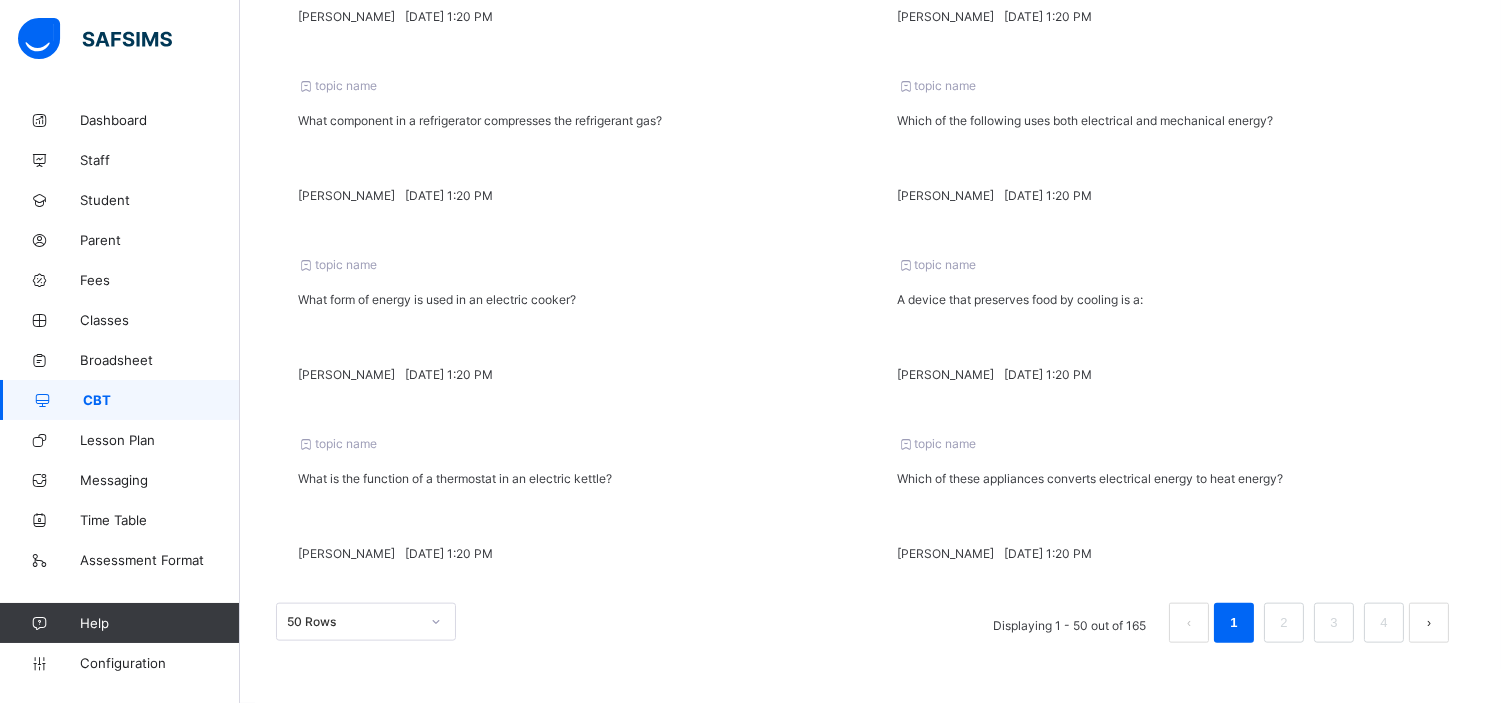 click on "Resume" at bounding box center [1075, -4197] 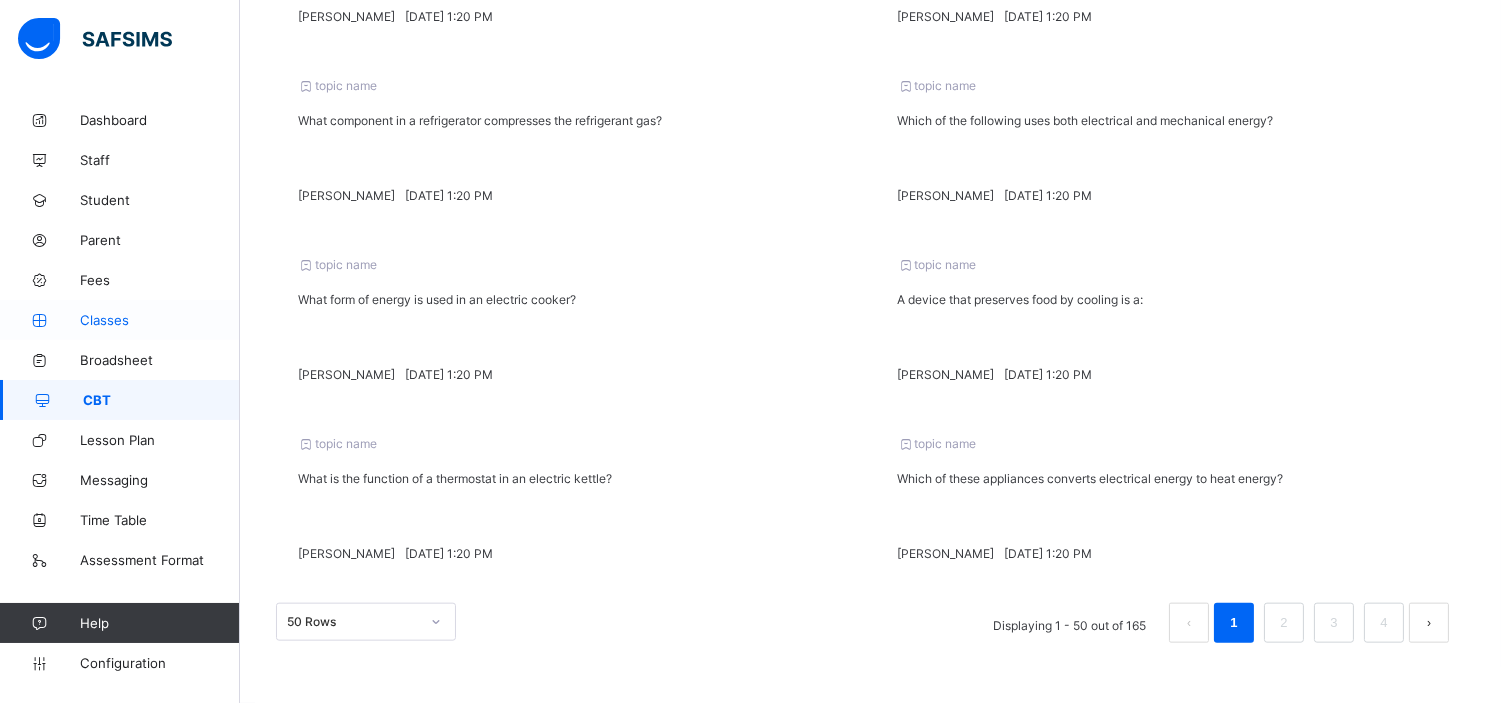 click on "Classes" at bounding box center [160, 320] 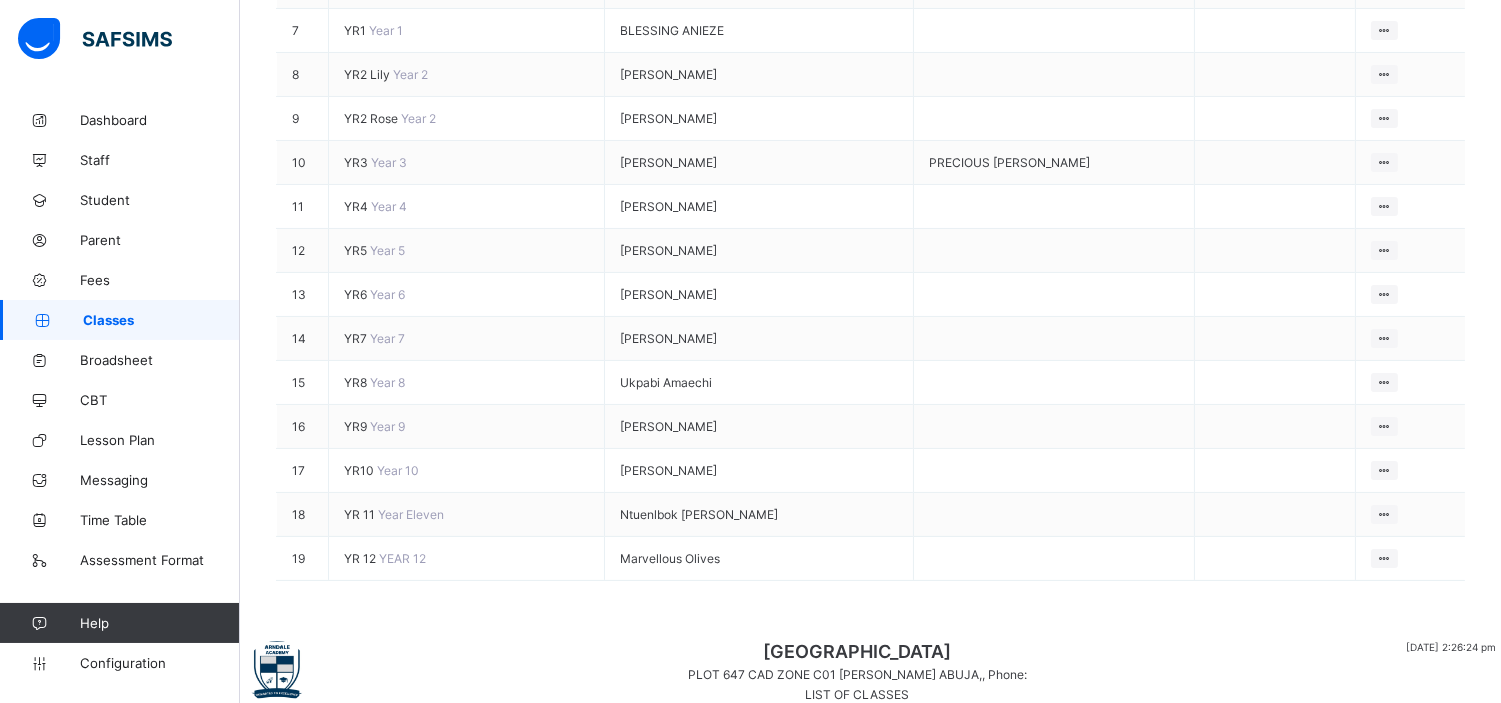 scroll, scrollTop: 606, scrollLeft: 0, axis: vertical 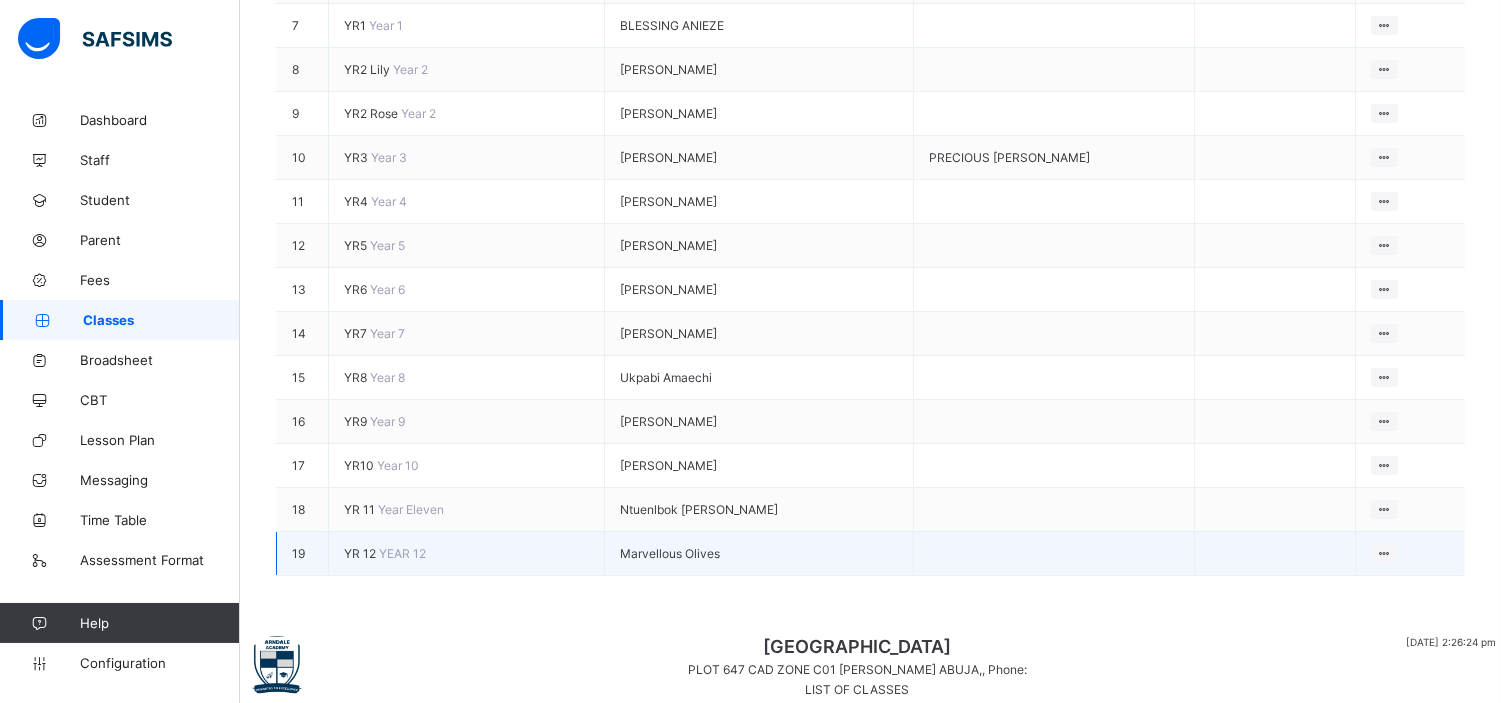click on "YR 12" at bounding box center (361, 553) 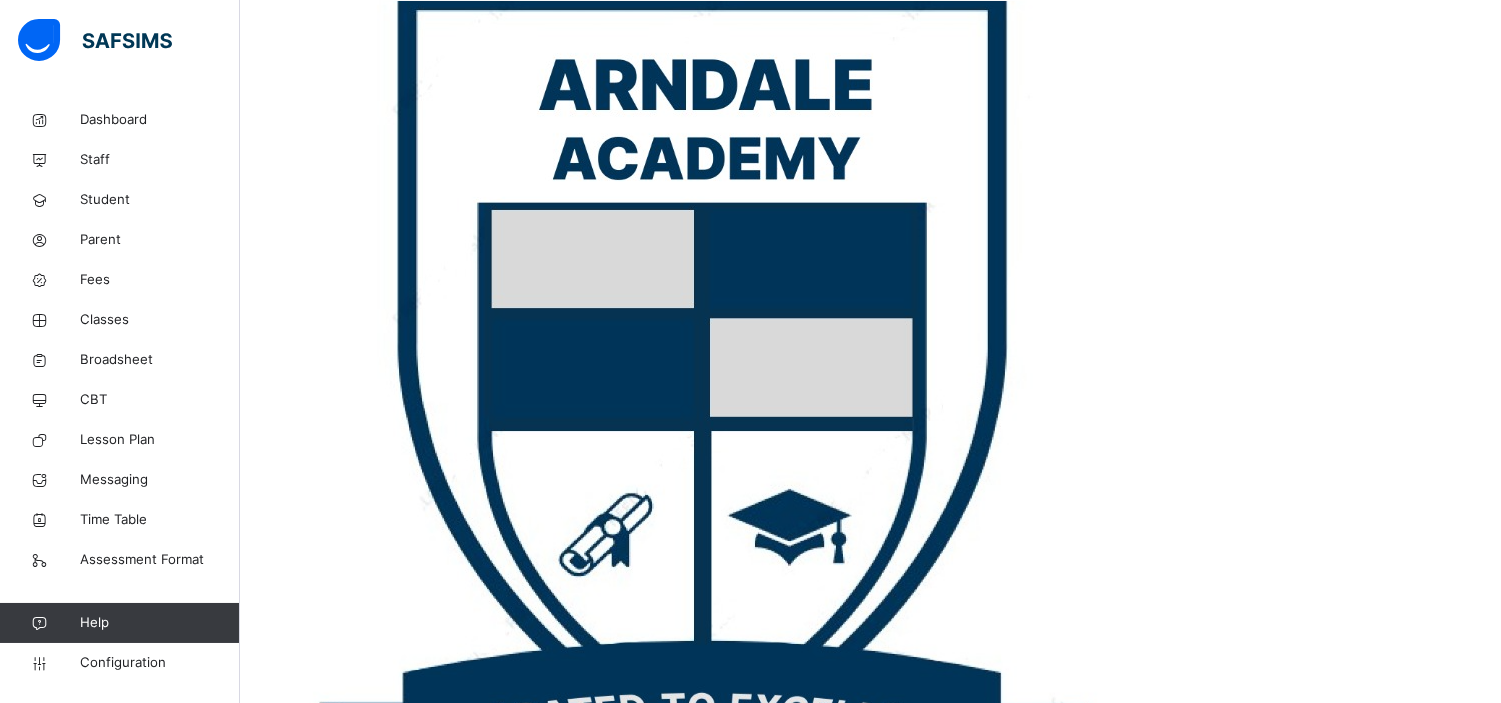 scroll, scrollTop: 372, scrollLeft: 0, axis: vertical 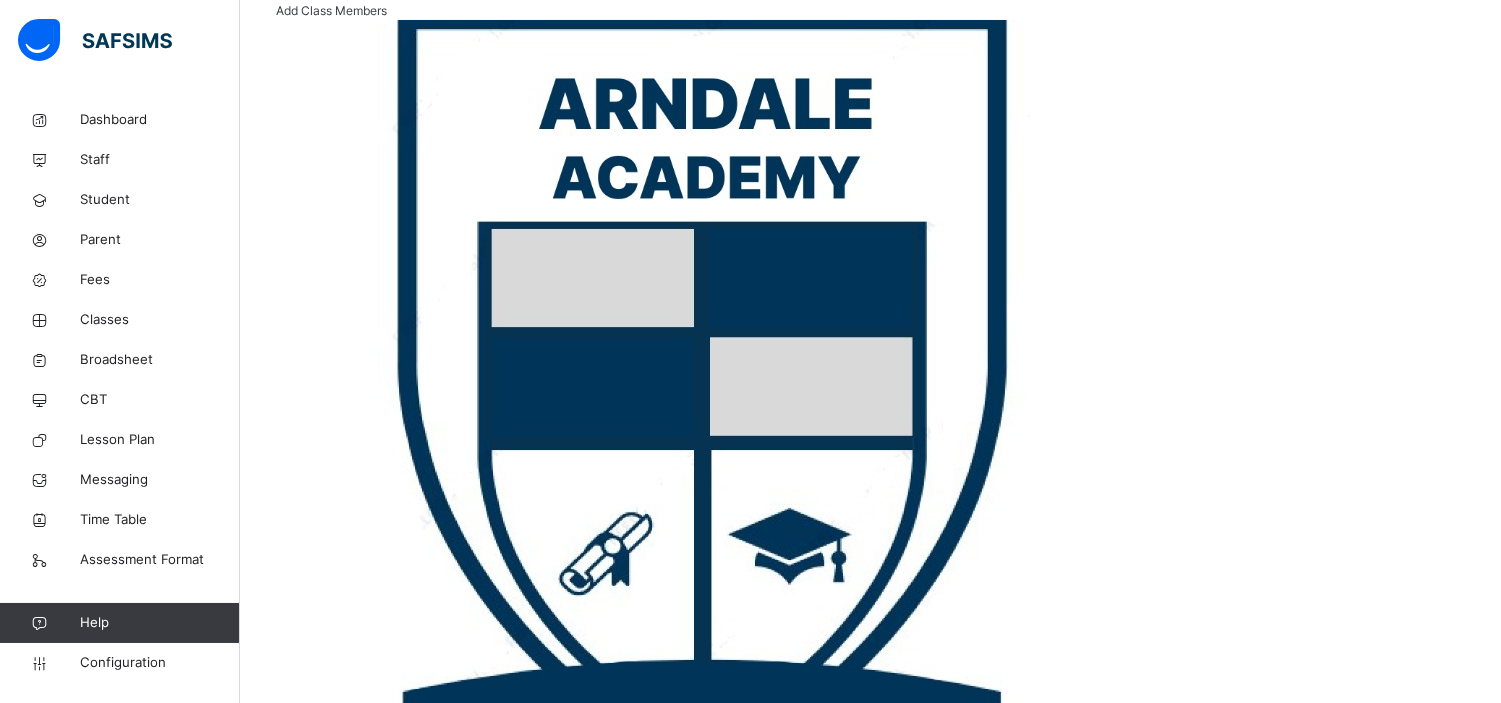 click on "Remove from Class" at bounding box center [578, 1360] 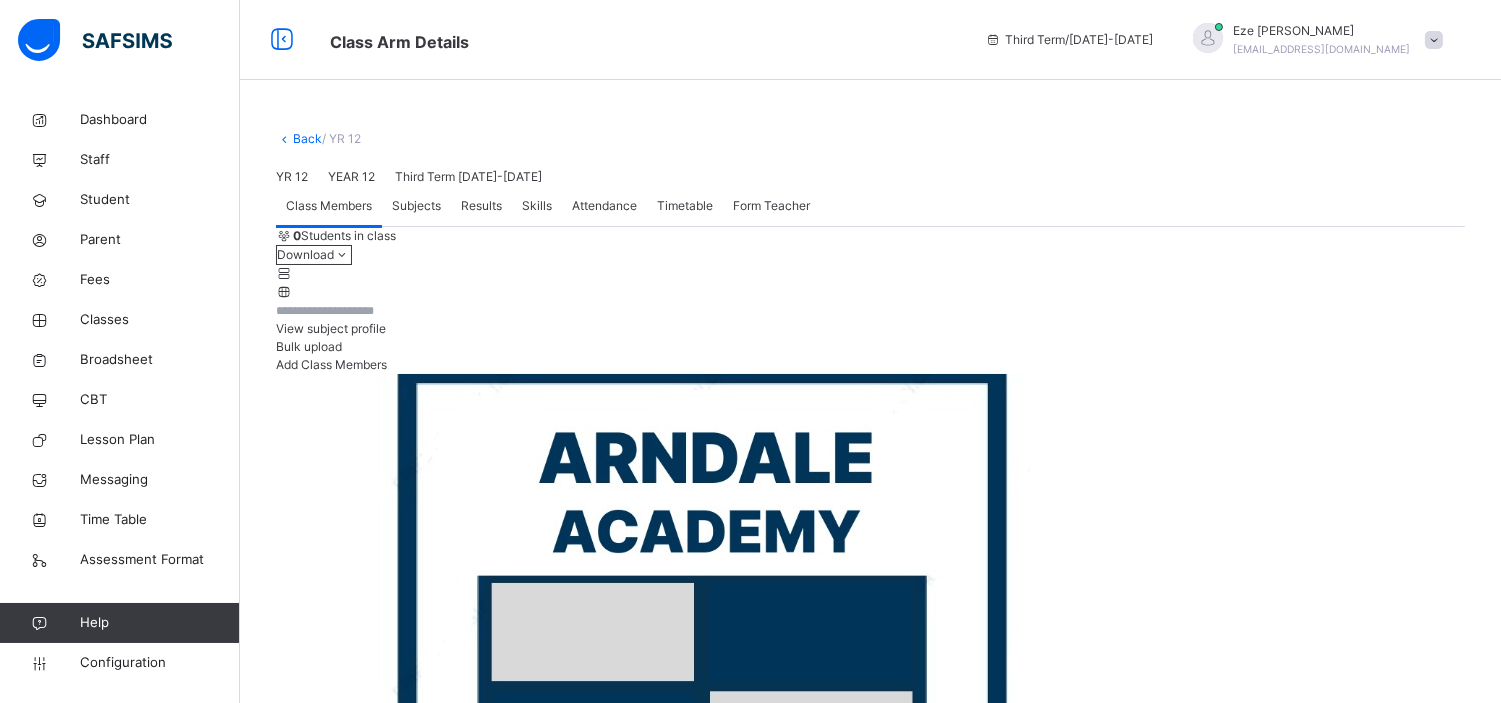 scroll, scrollTop: 214, scrollLeft: 0, axis: vertical 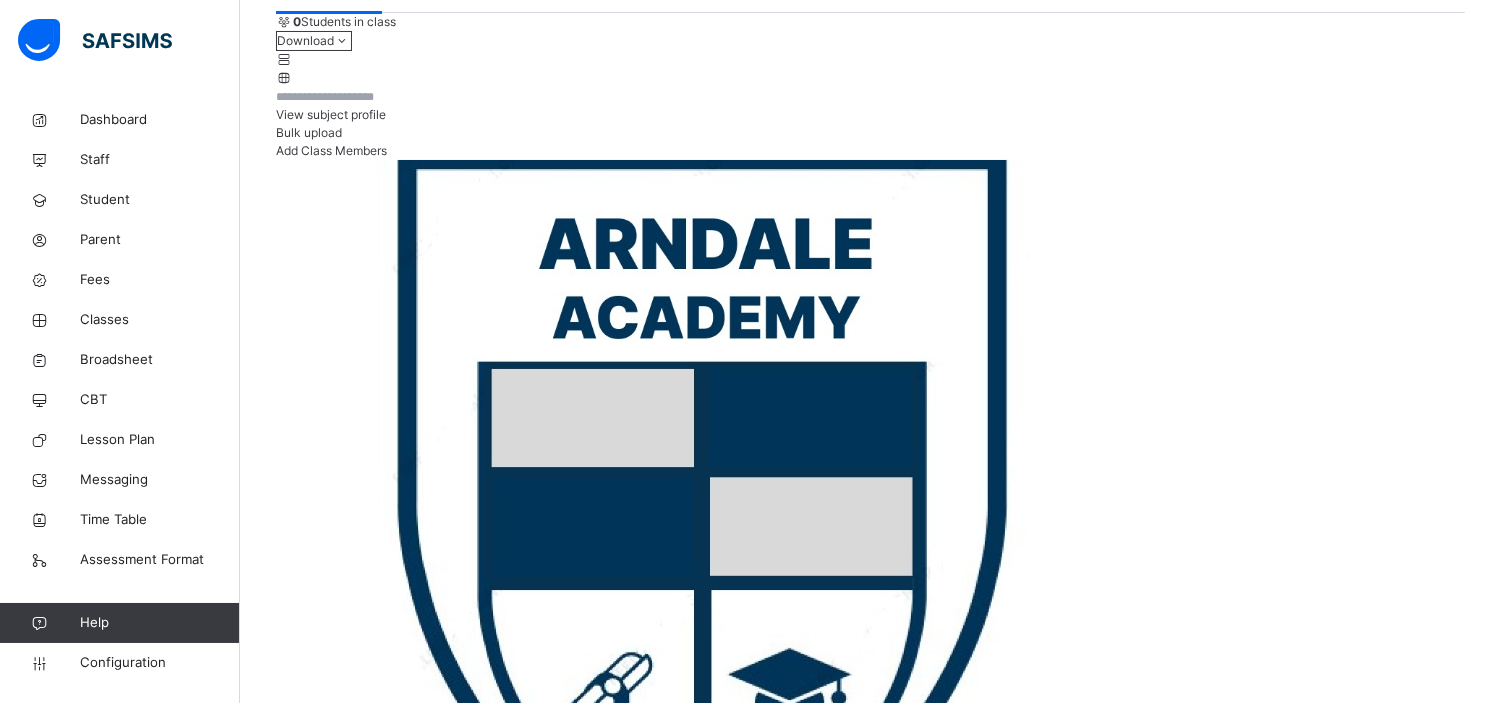 click on "Remove from Class" at bounding box center [578, 1480] 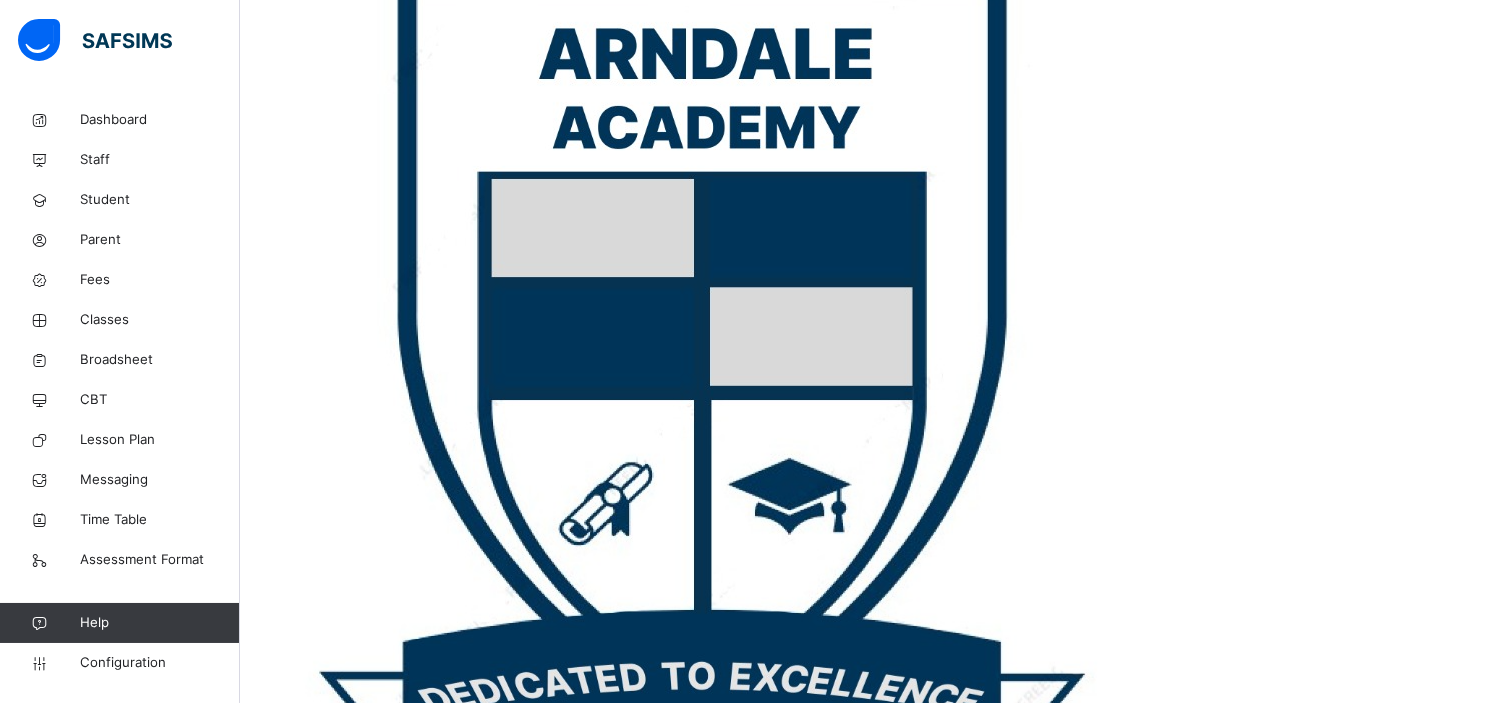 scroll, scrollTop: 403, scrollLeft: 0, axis: vertical 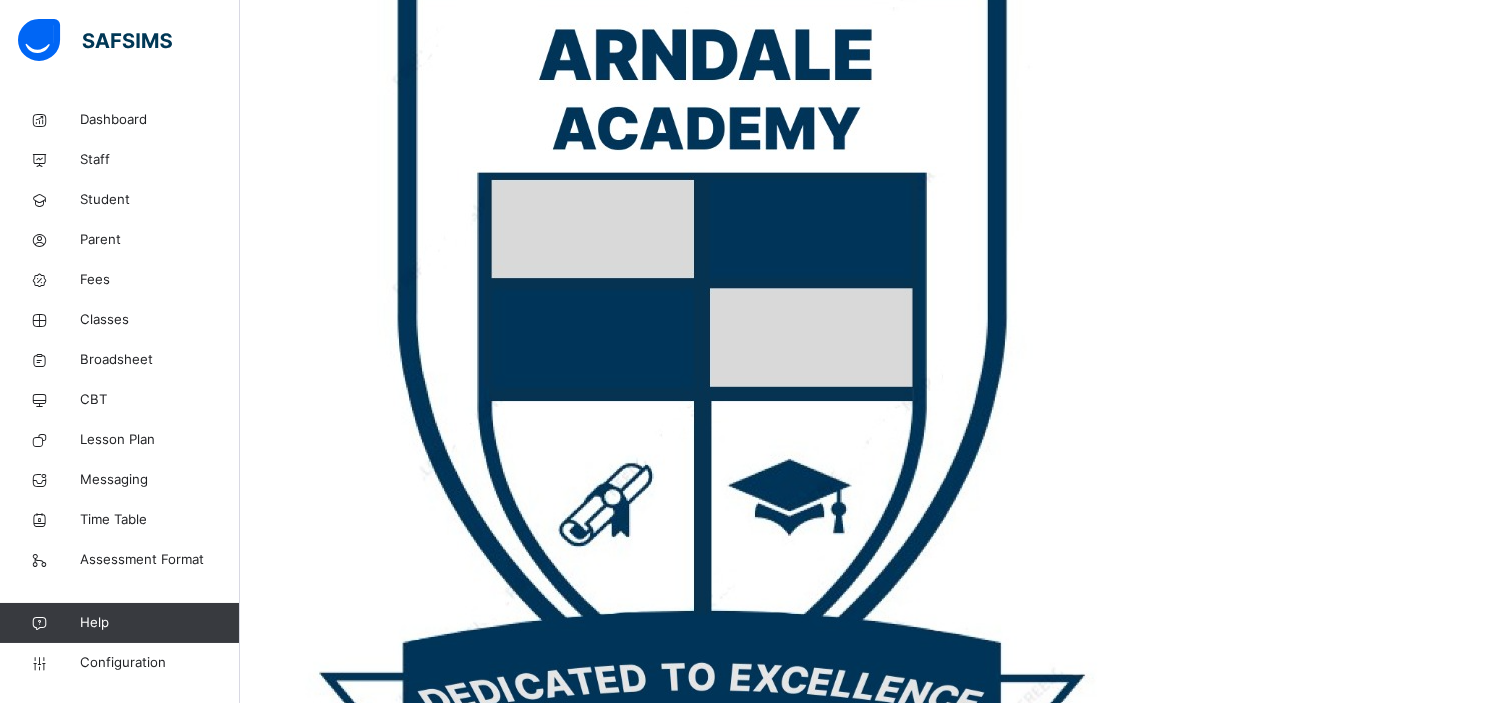 click on "Remove from Class" at bounding box center [563, 1271] 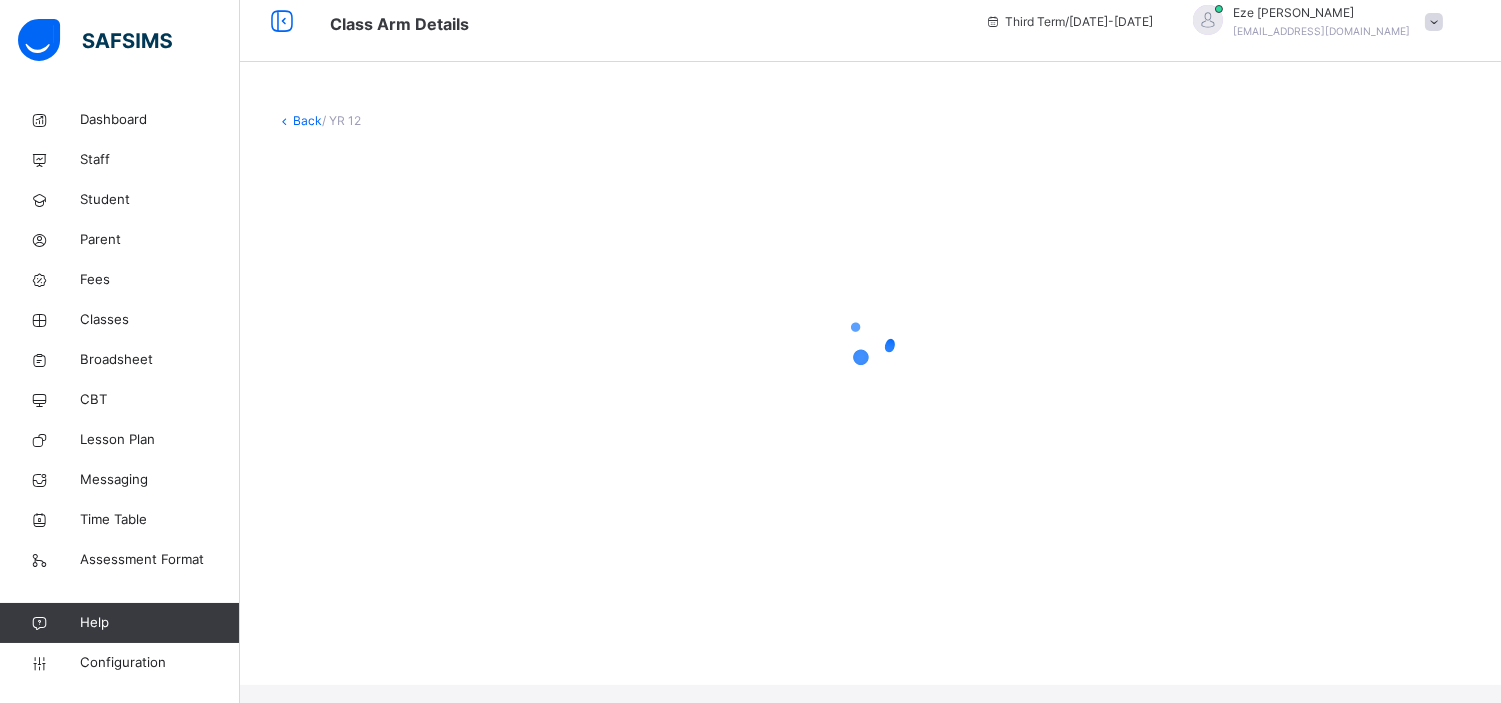 scroll, scrollTop: 0, scrollLeft: 0, axis: both 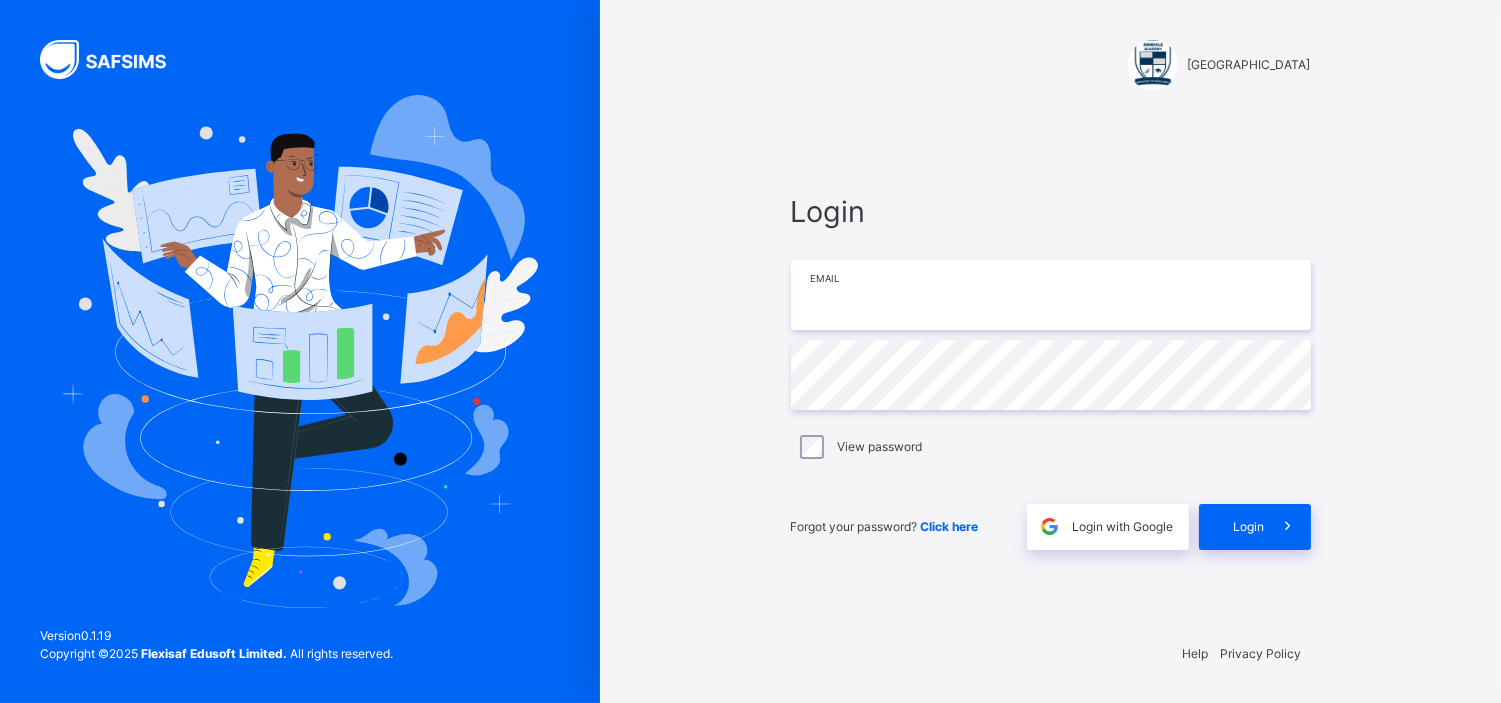type on "**********" 